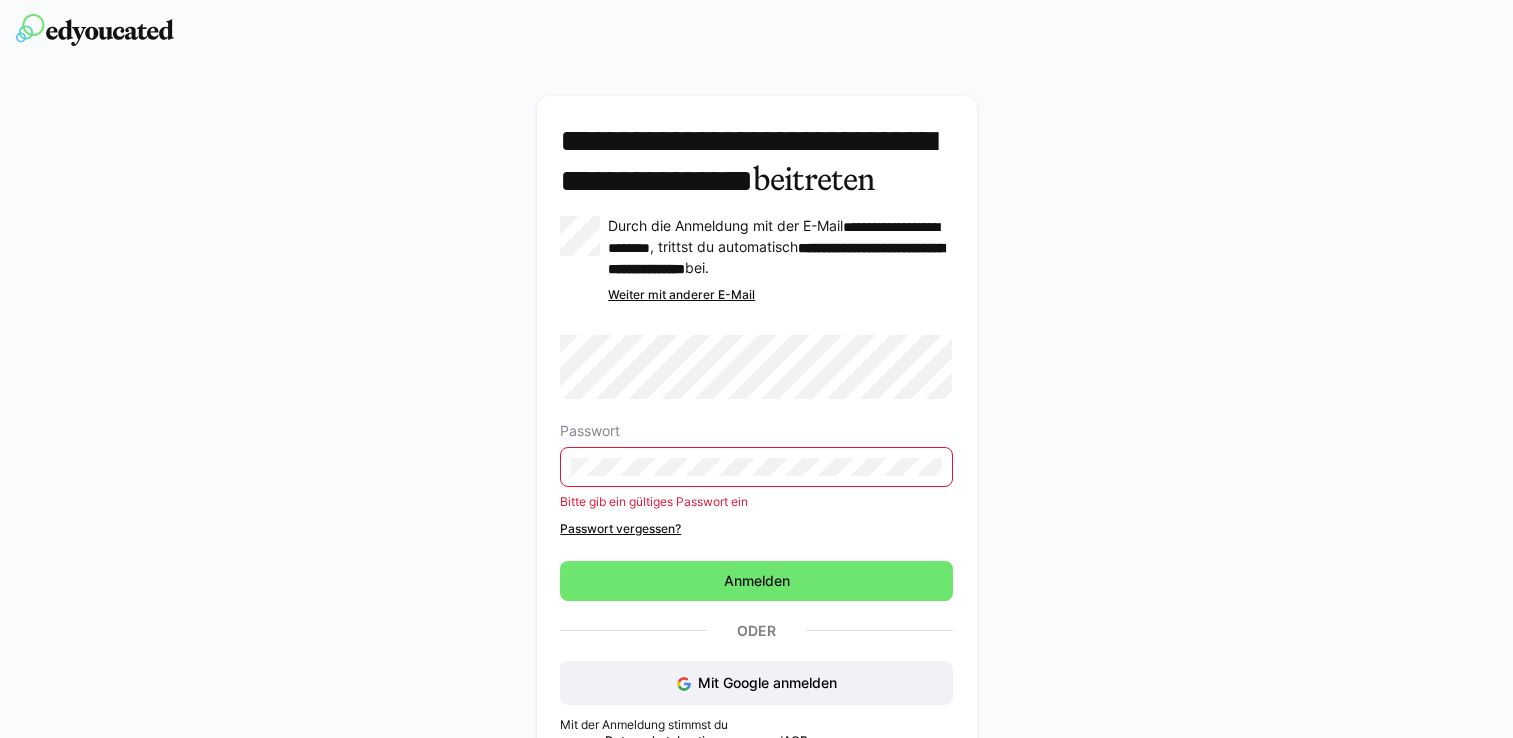 scroll, scrollTop: 0, scrollLeft: 0, axis: both 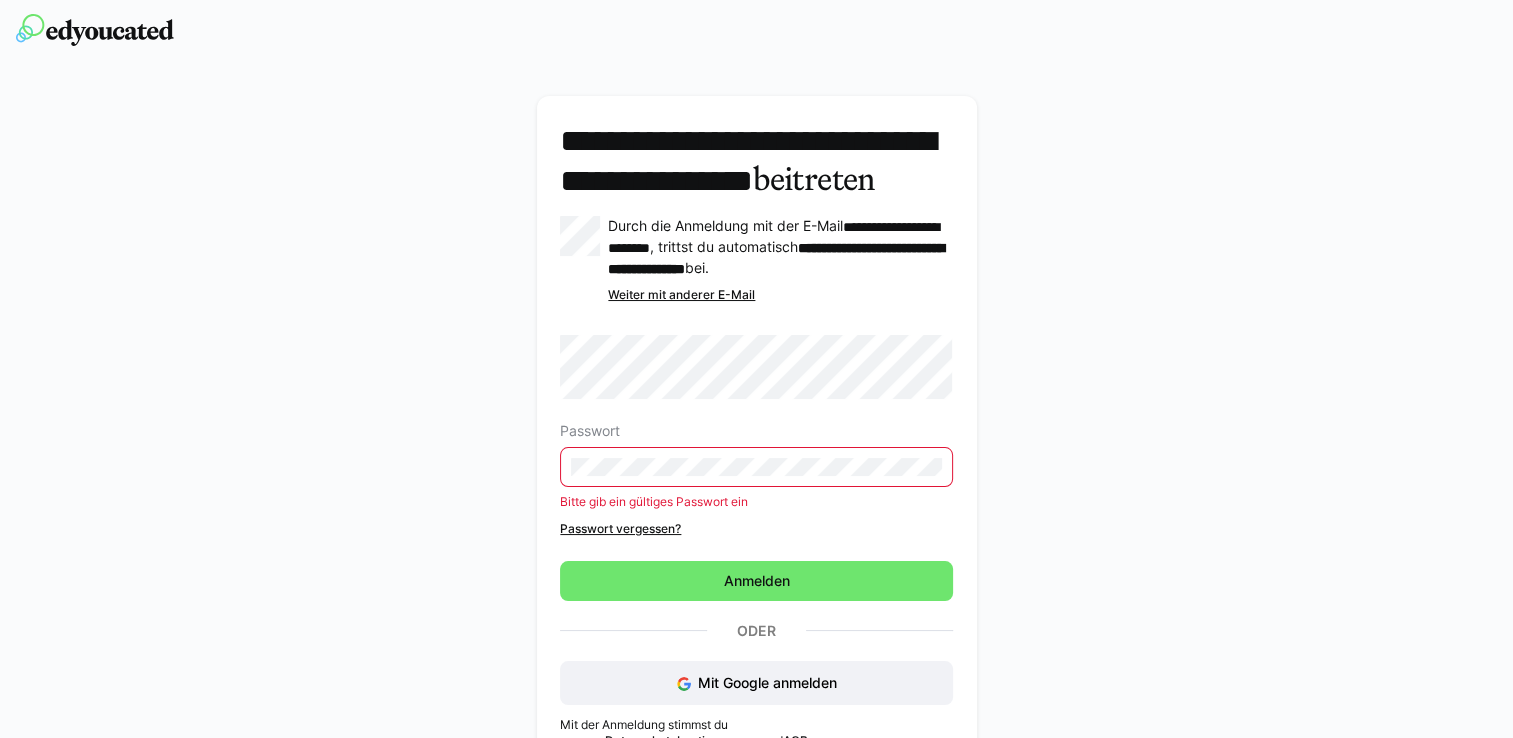 click 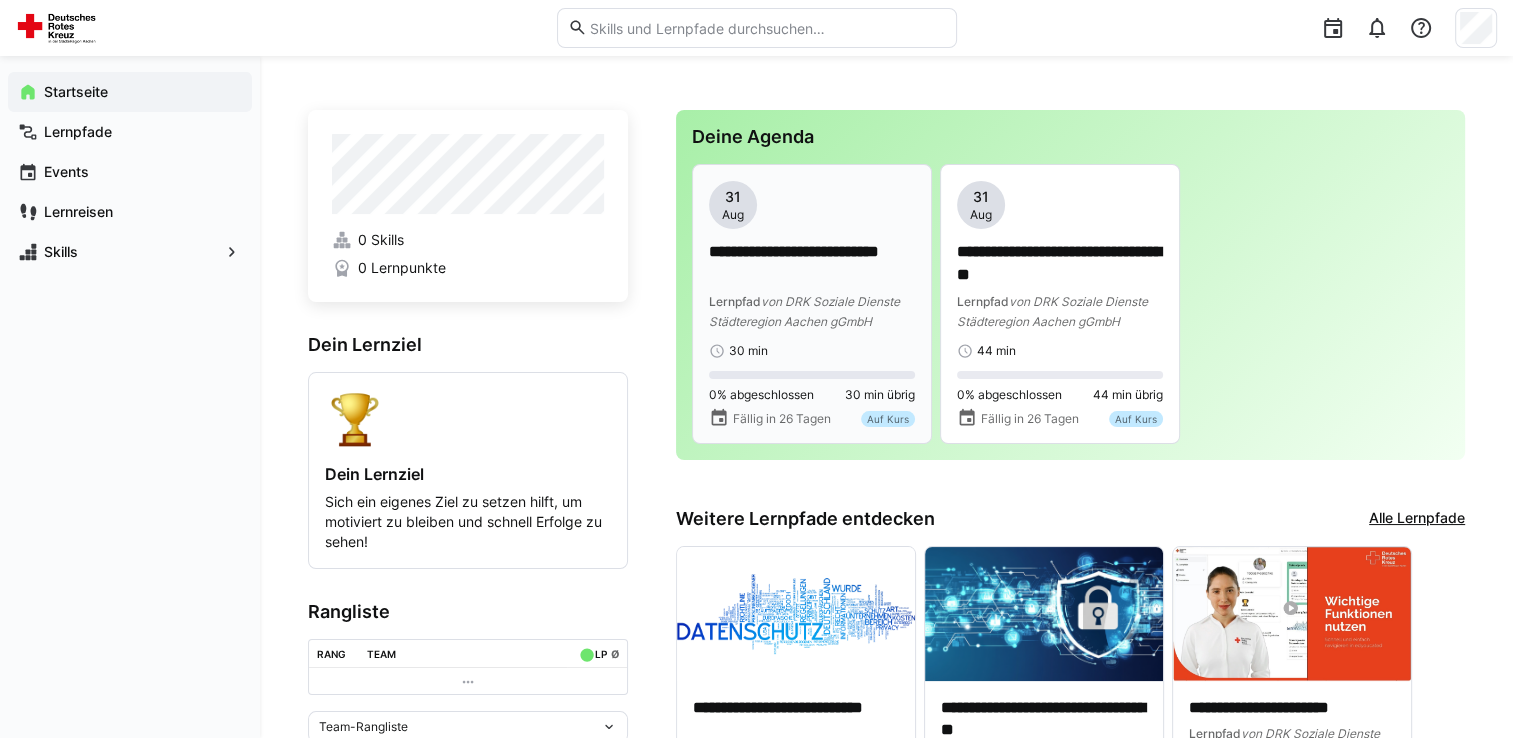 click on "**********" 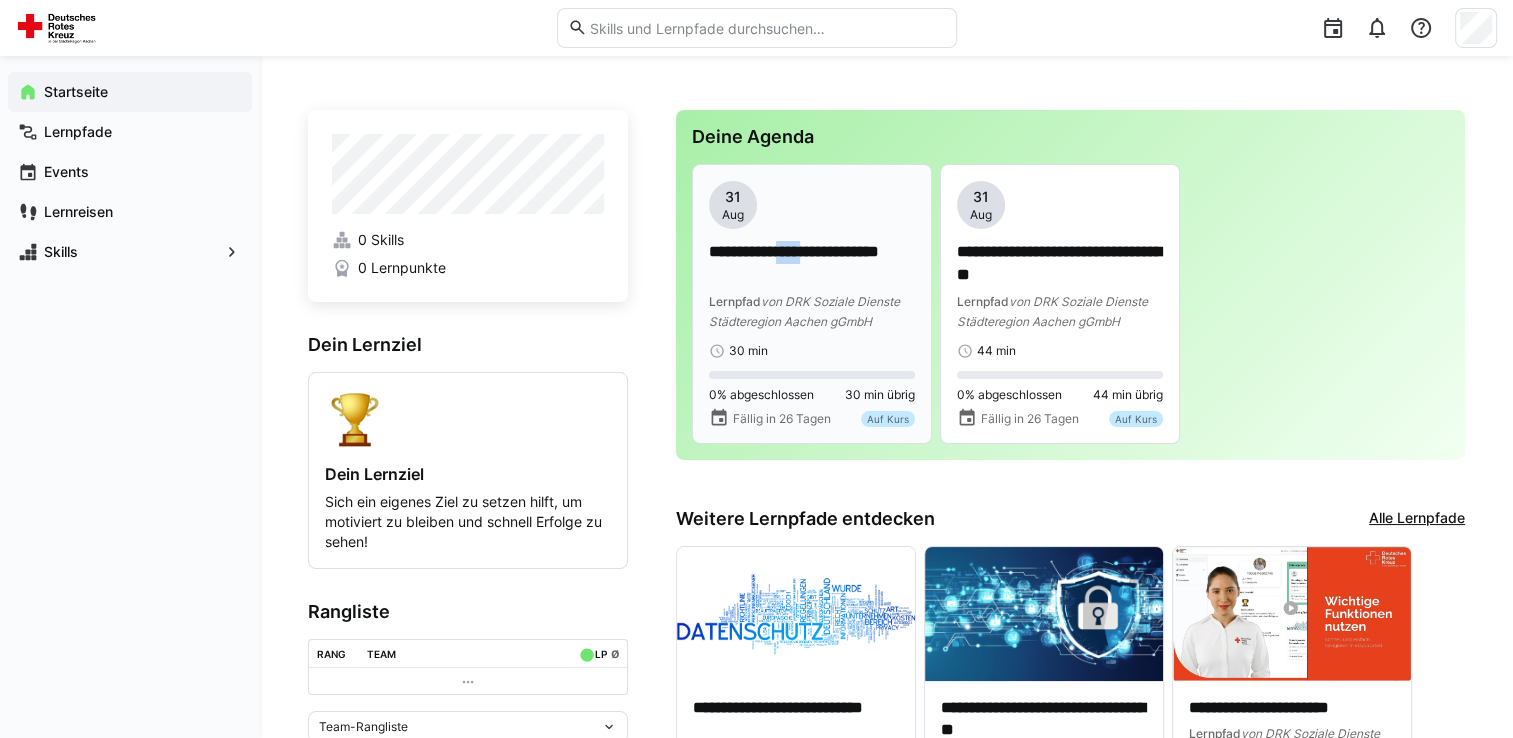 click on "**********" 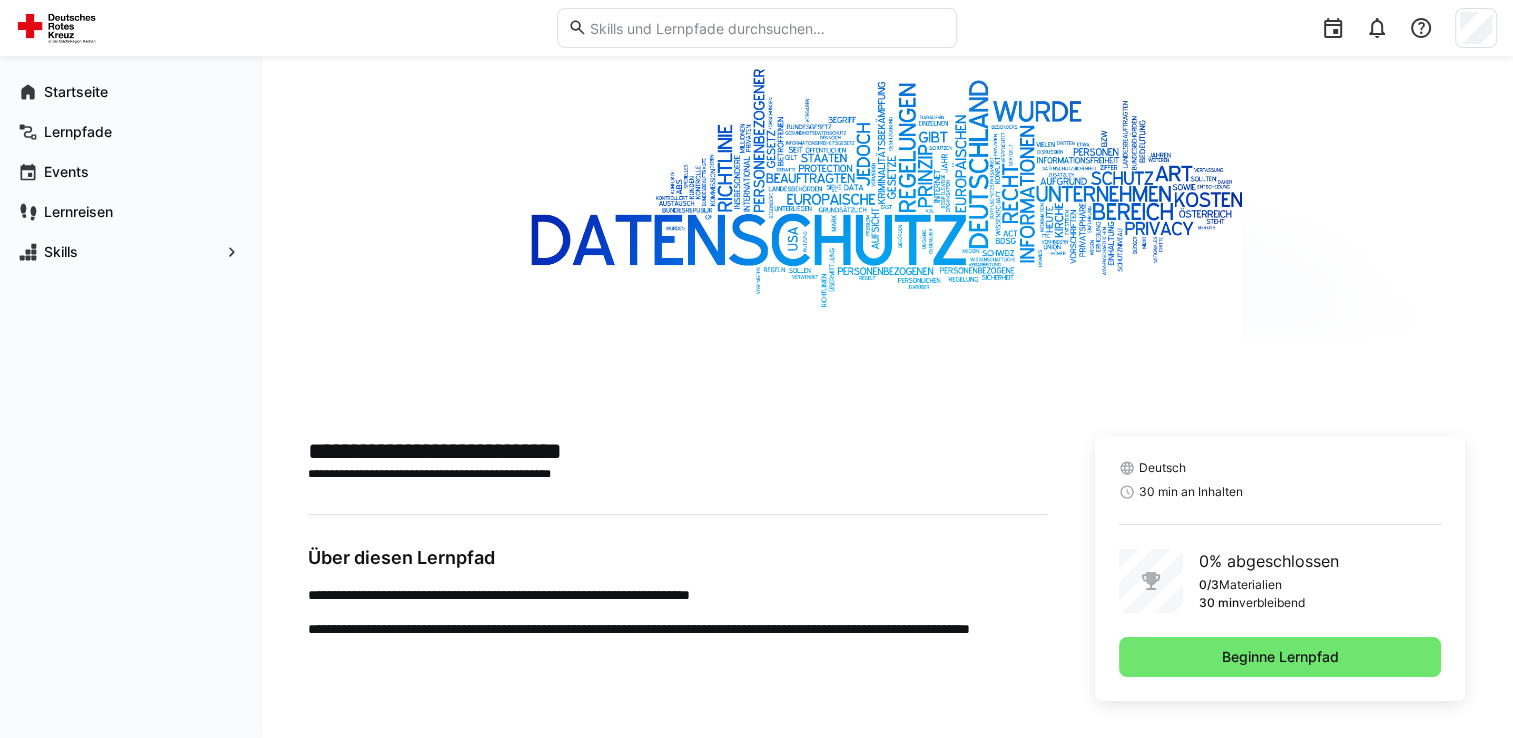 scroll, scrollTop: 126, scrollLeft: 0, axis: vertical 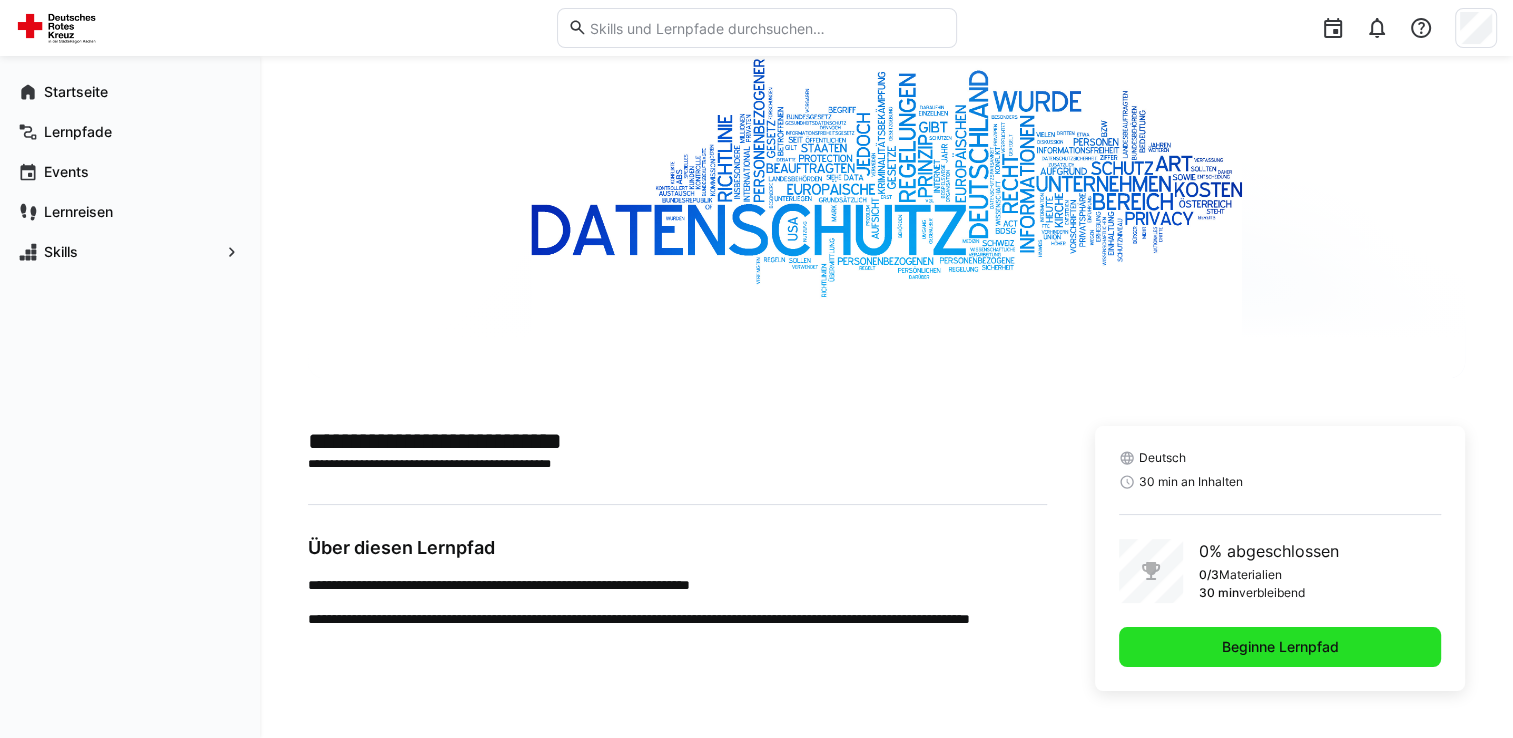 click on "Beginne Lernpfad" 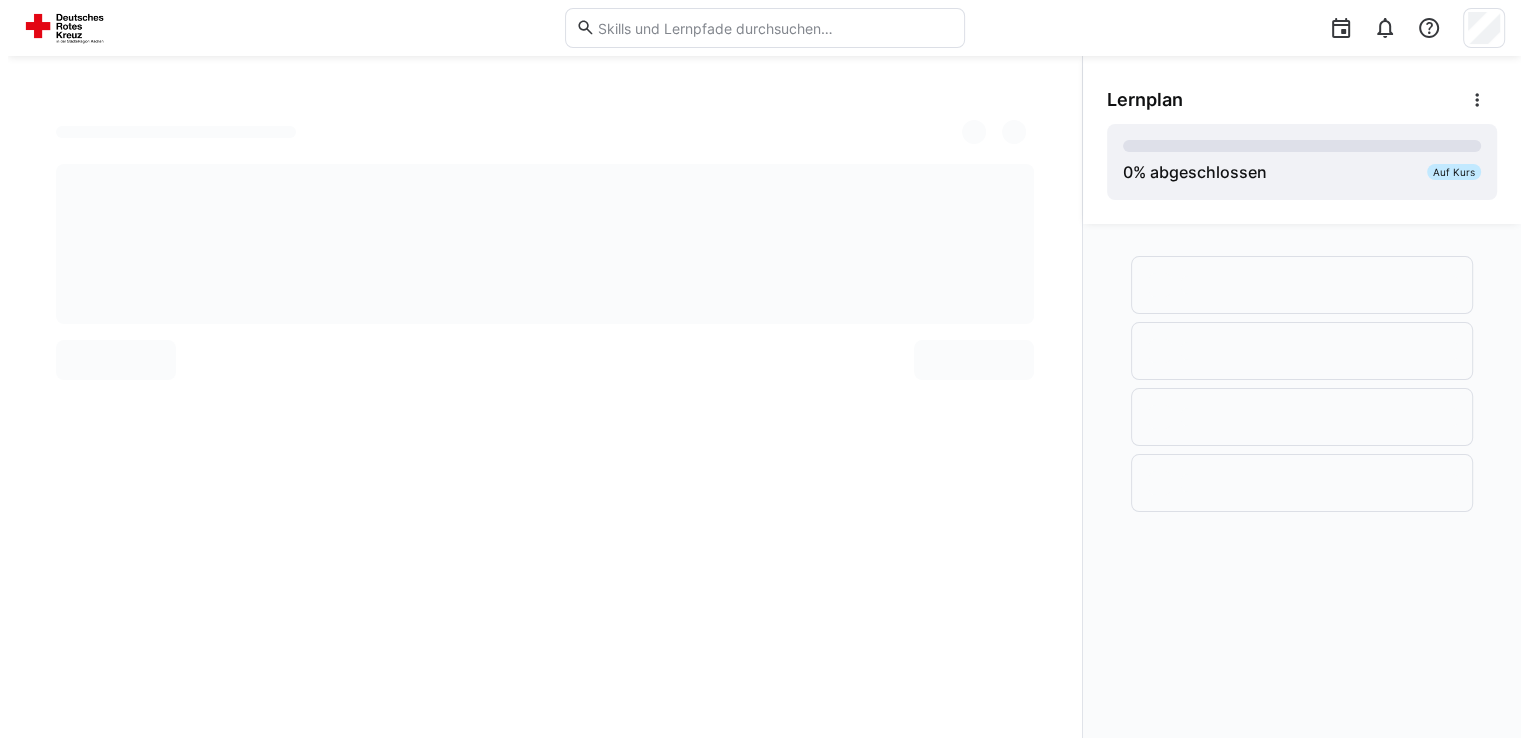 scroll, scrollTop: 0, scrollLeft: 0, axis: both 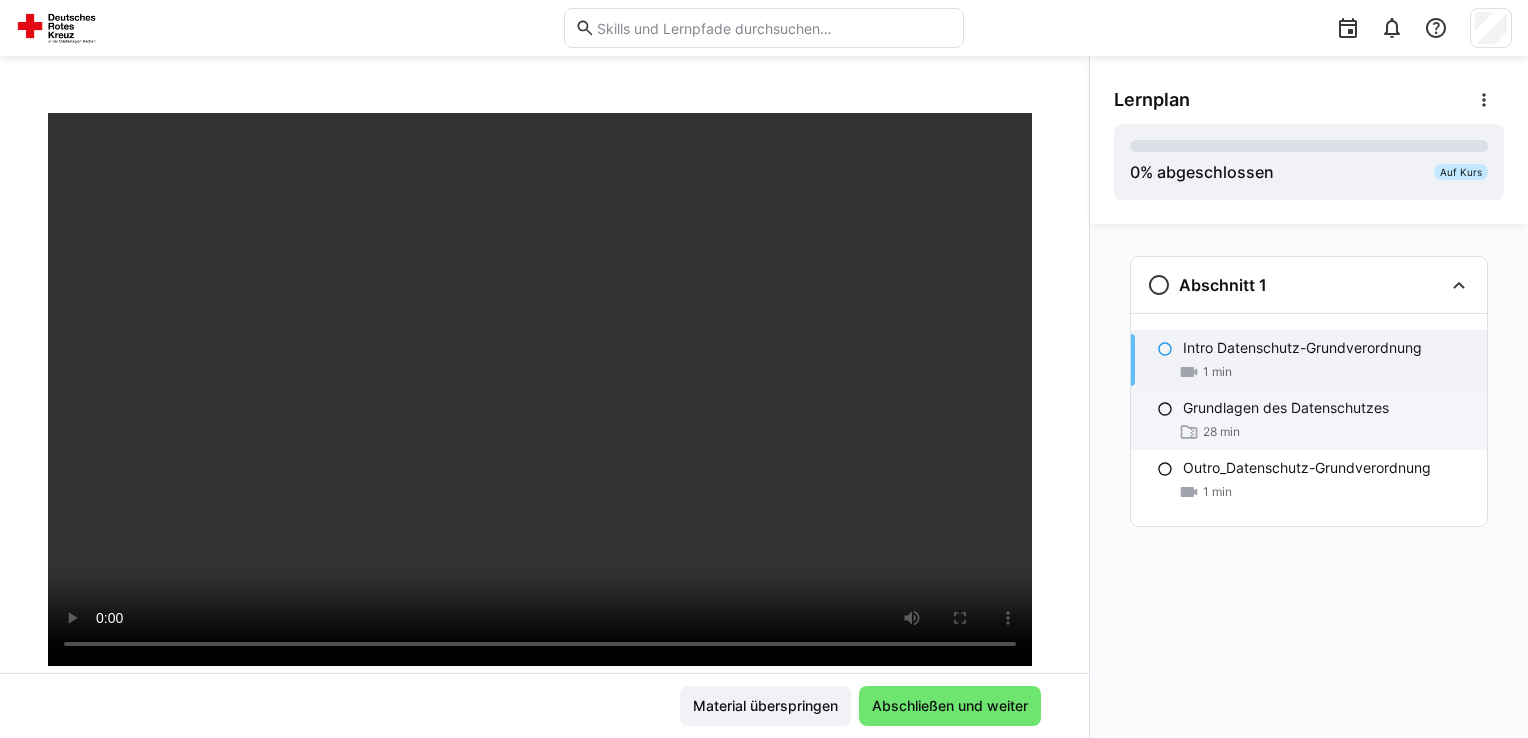 click on "Grundlagen des Datenschutzes" 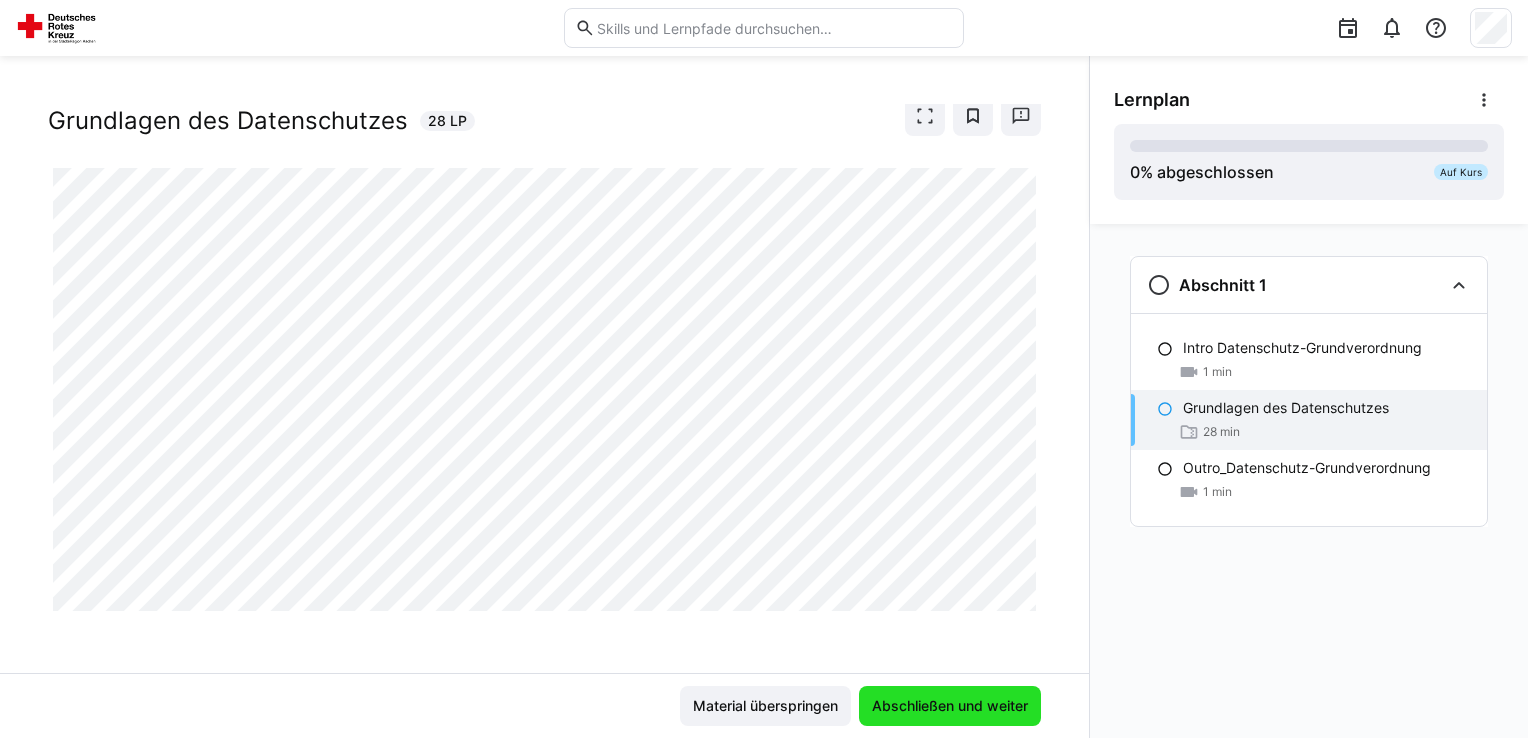 click on "Abschließen und weiter" 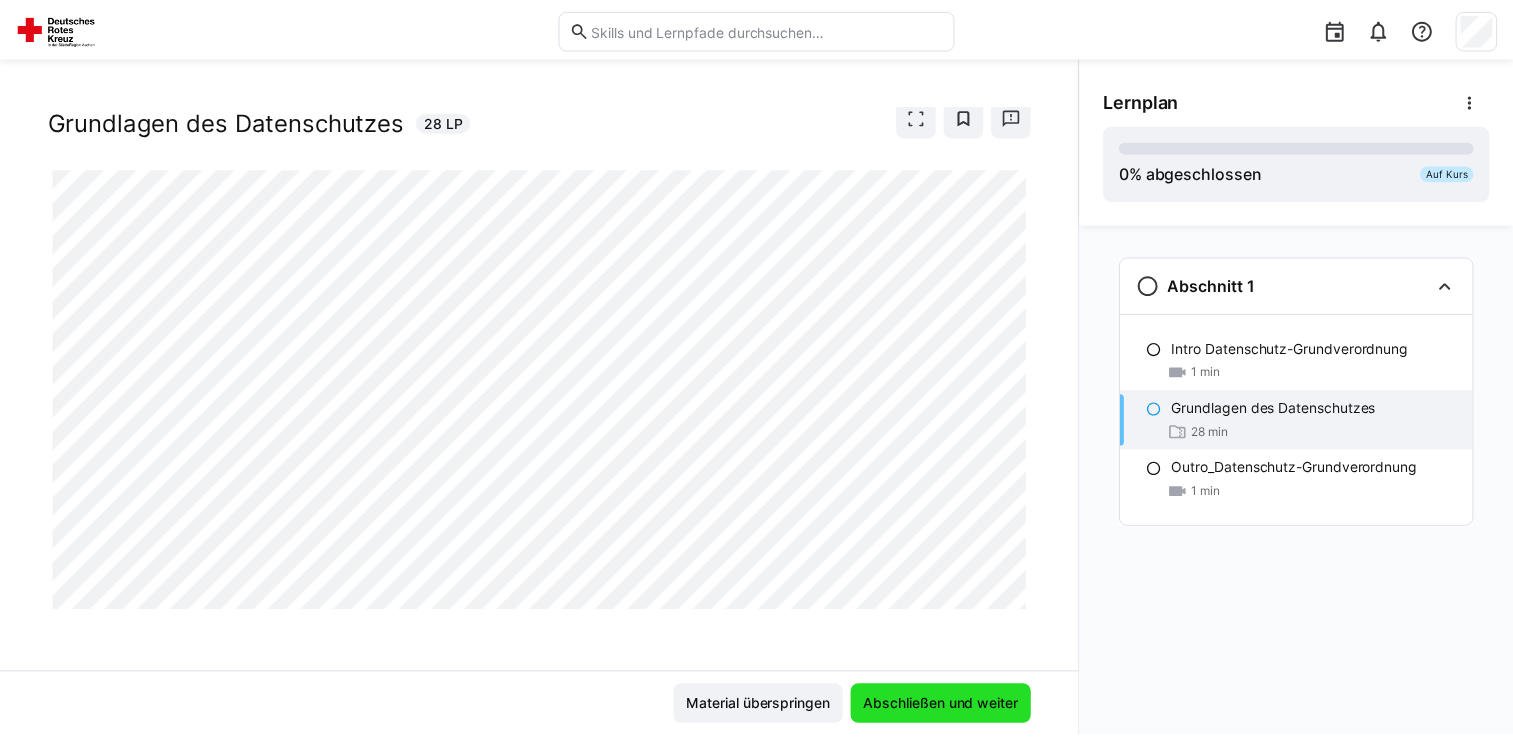 scroll, scrollTop: 101, scrollLeft: 0, axis: vertical 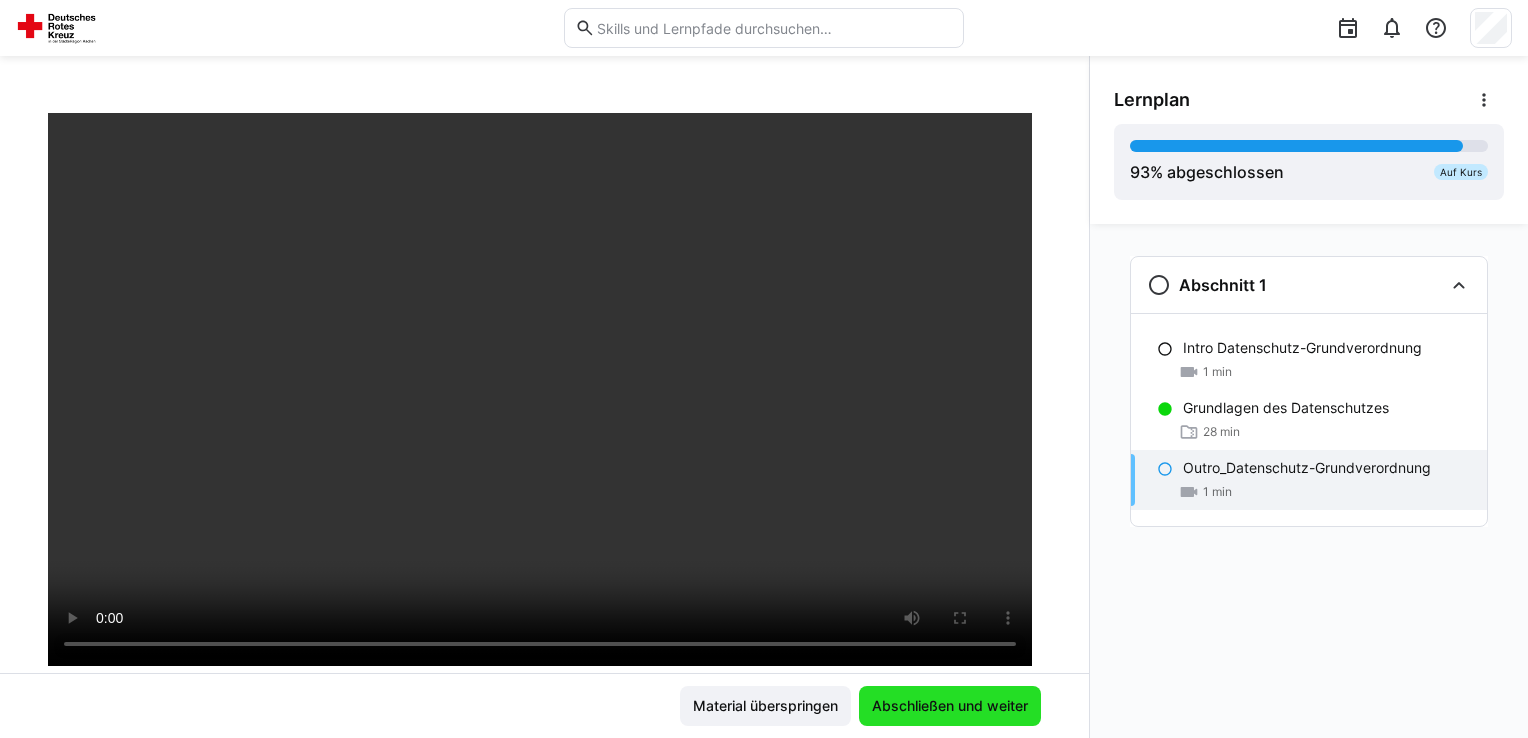 click on "Abschließen und weiter" 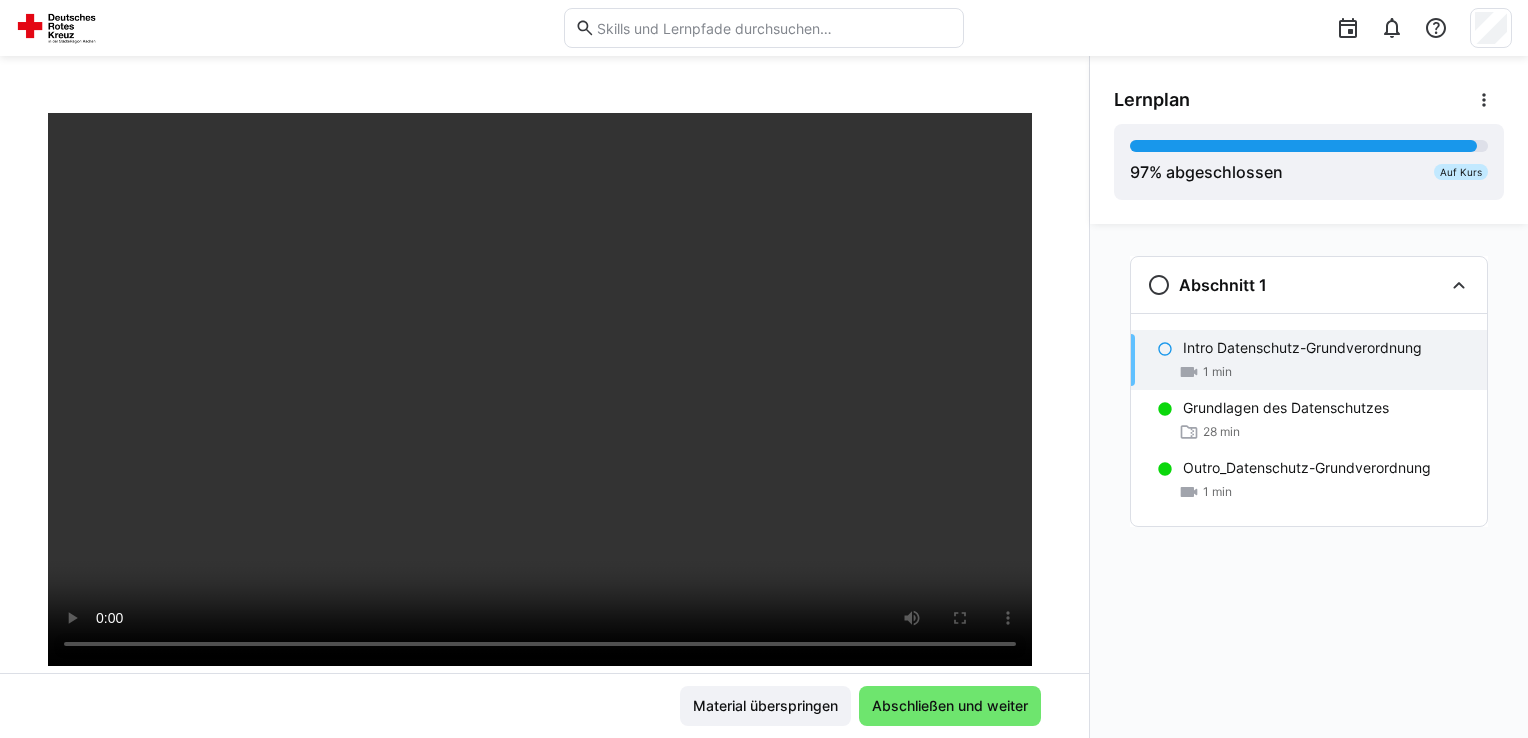 click 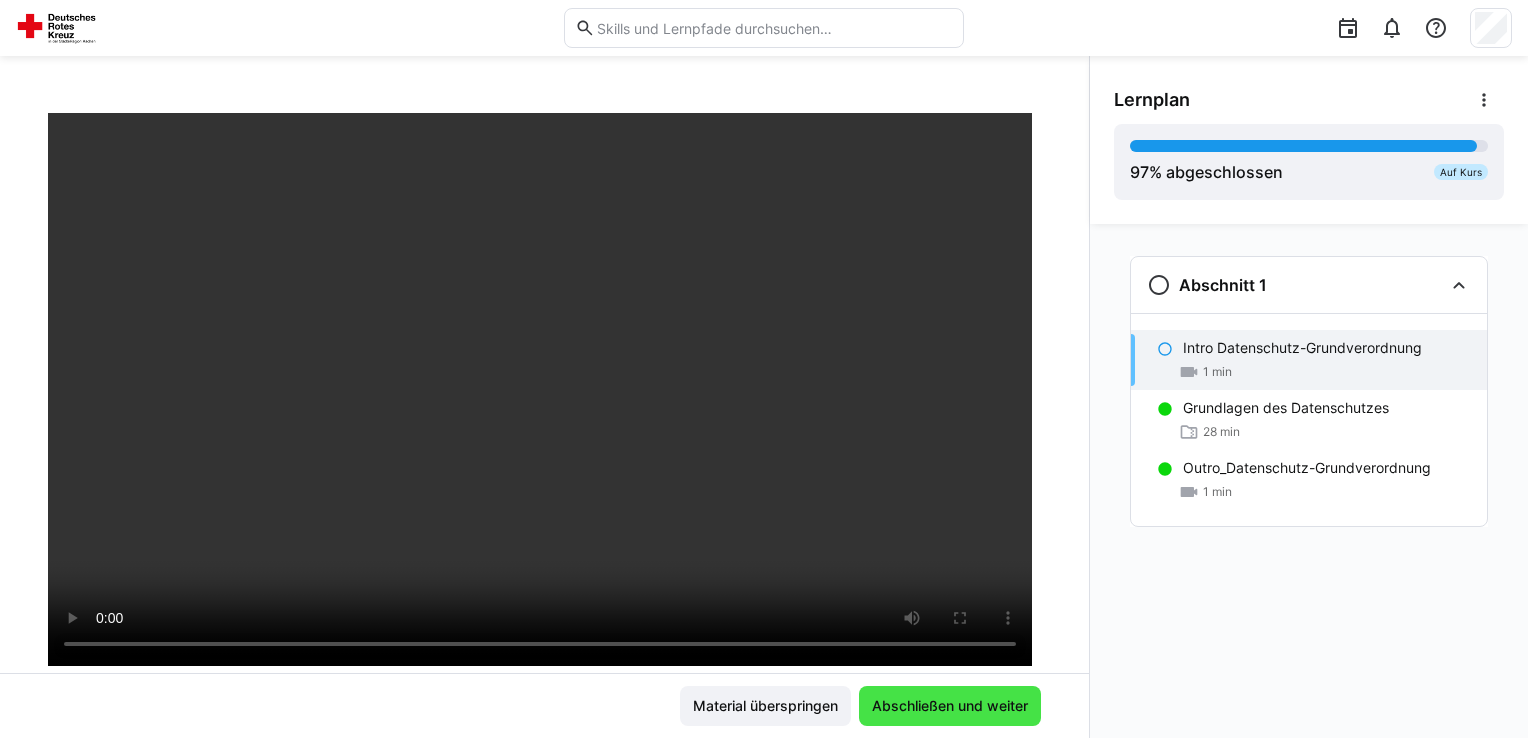 click on "Abschließen und weiter" 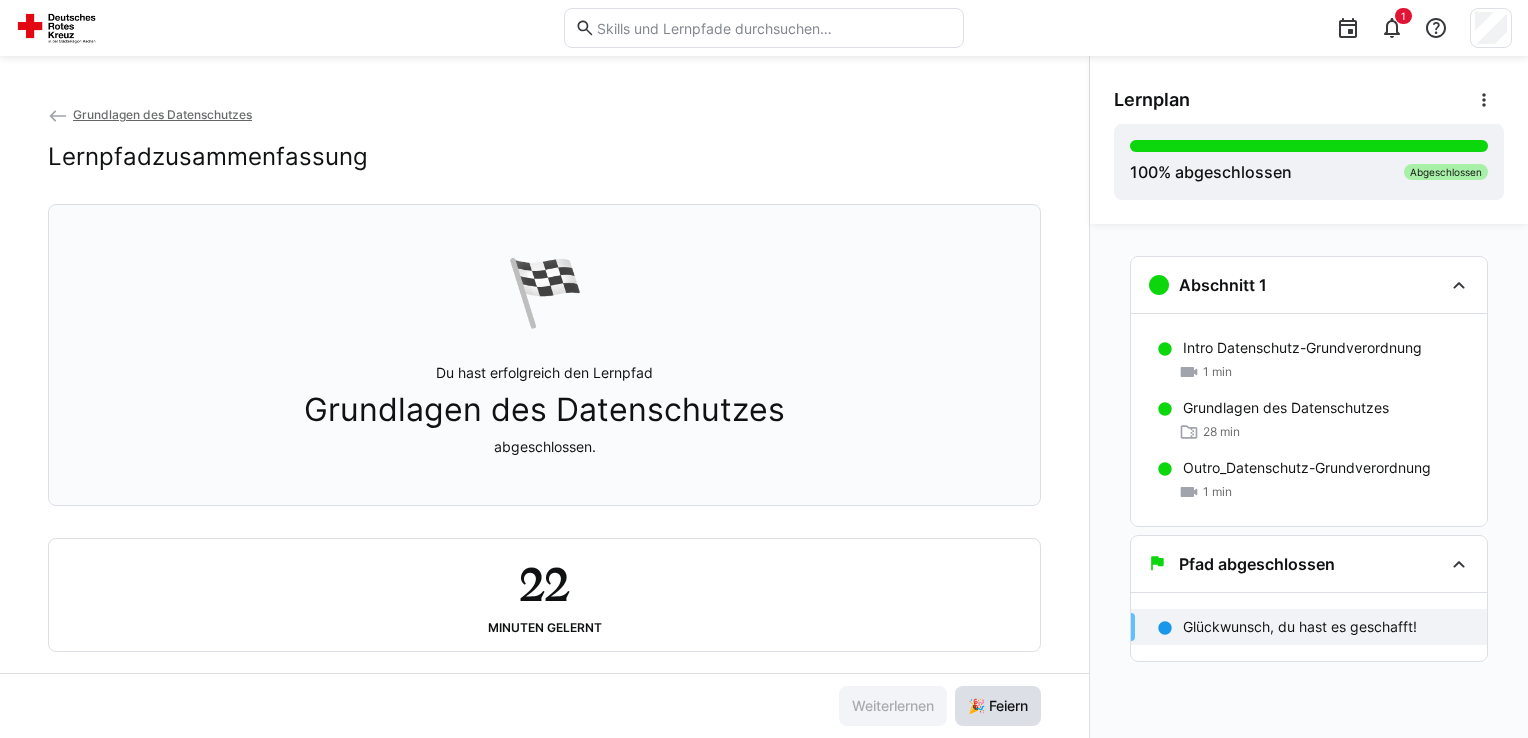 click on "🎉 Feiern" 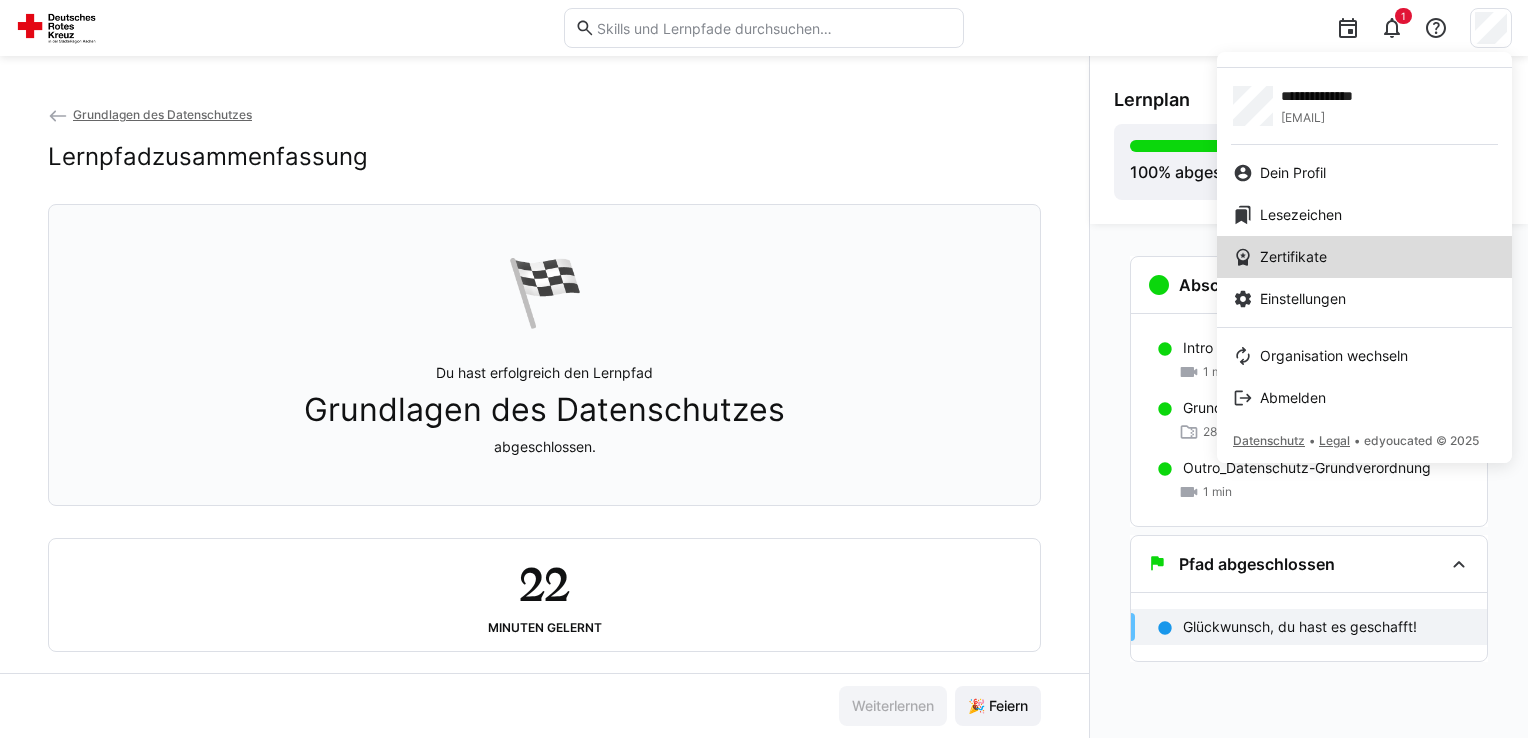 click on "Zertifikate" at bounding box center [1293, 257] 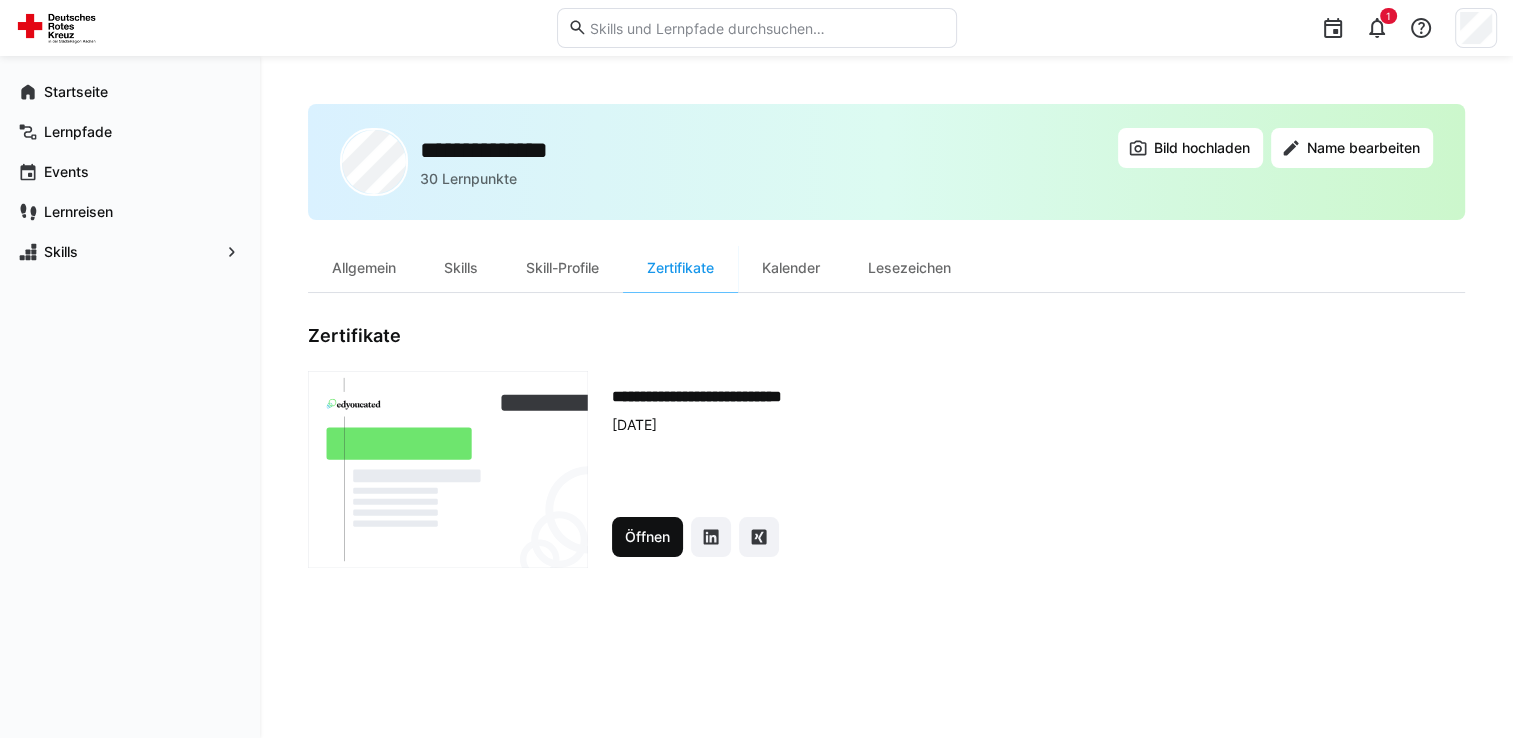 click on "Öffnen" 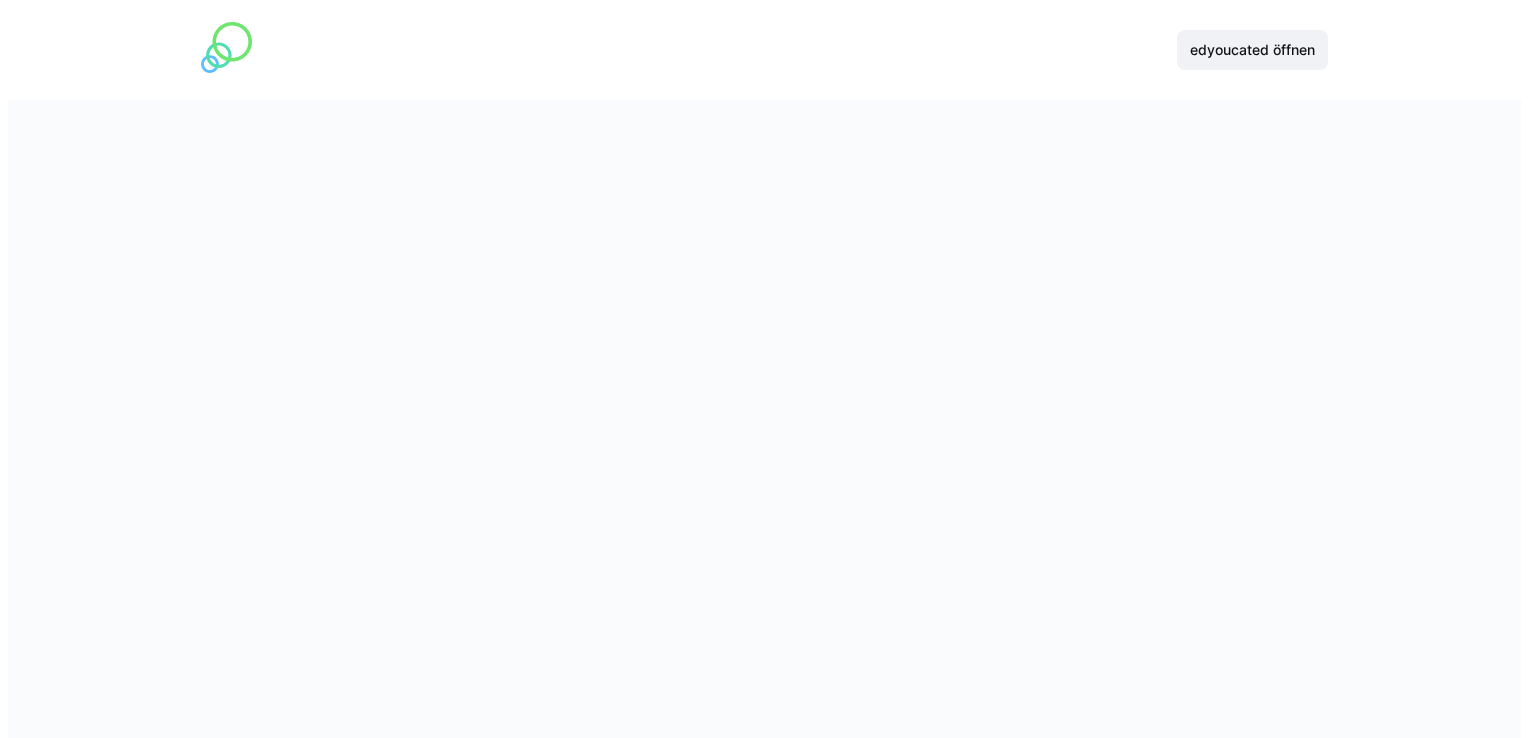 scroll, scrollTop: 0, scrollLeft: 0, axis: both 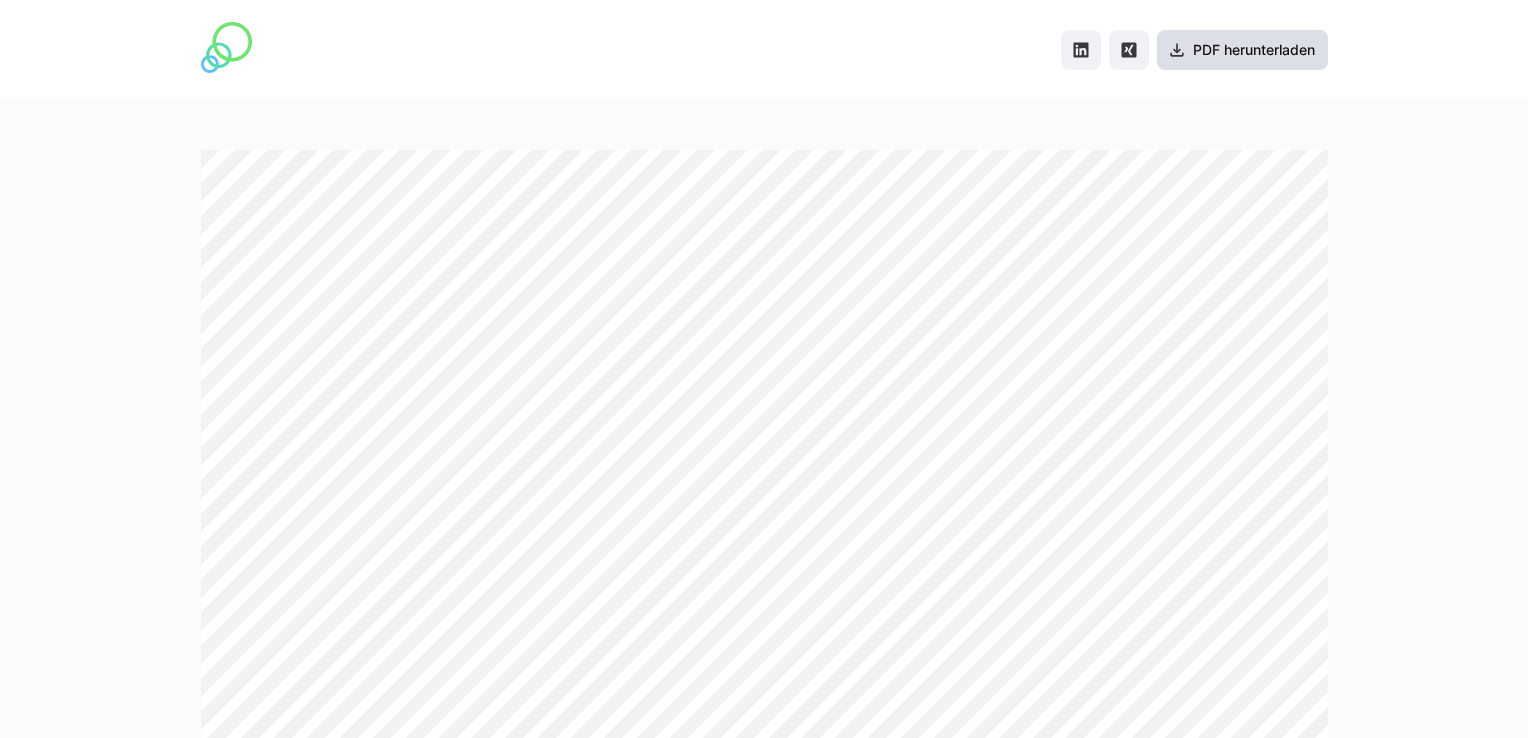 click on "PDF herunterladen" 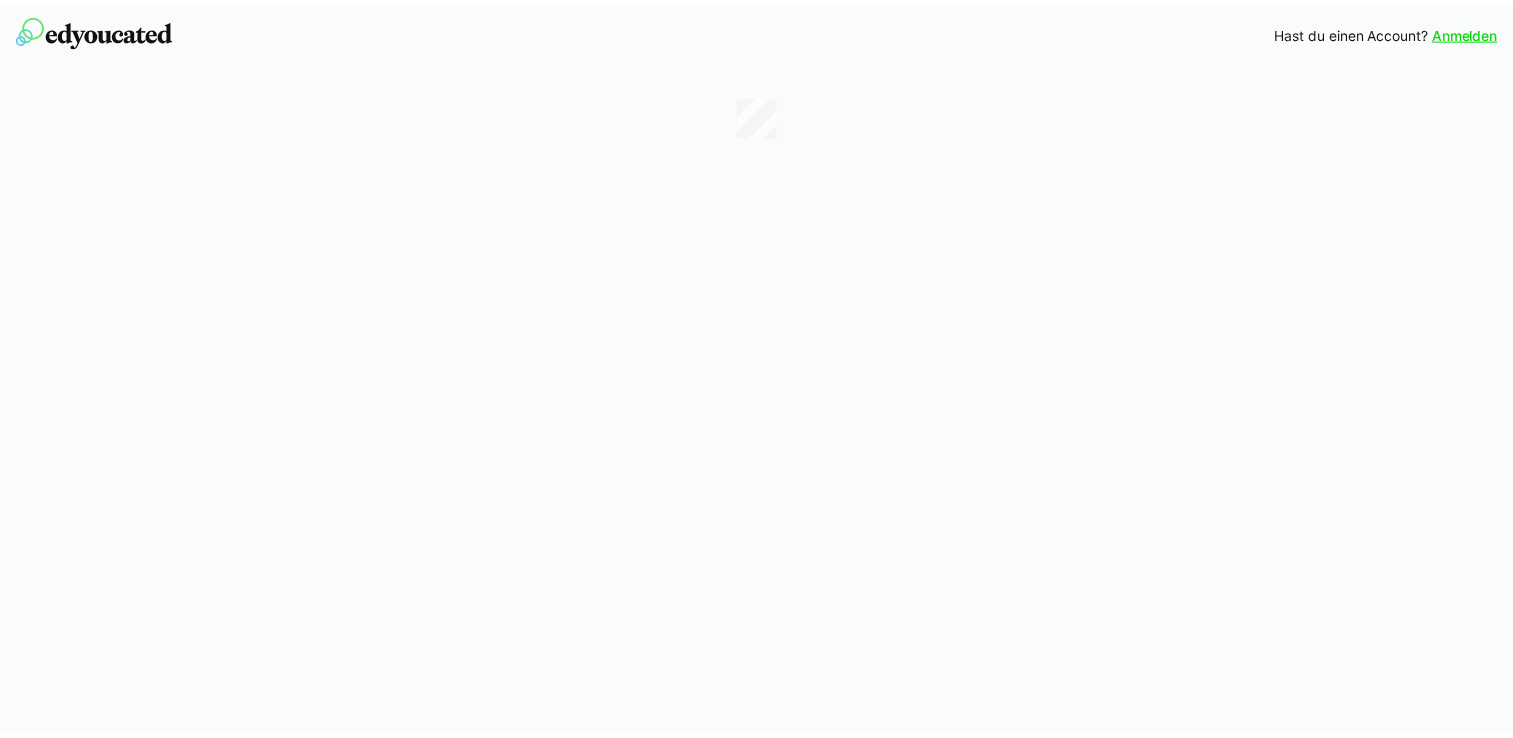 scroll, scrollTop: 0, scrollLeft: 0, axis: both 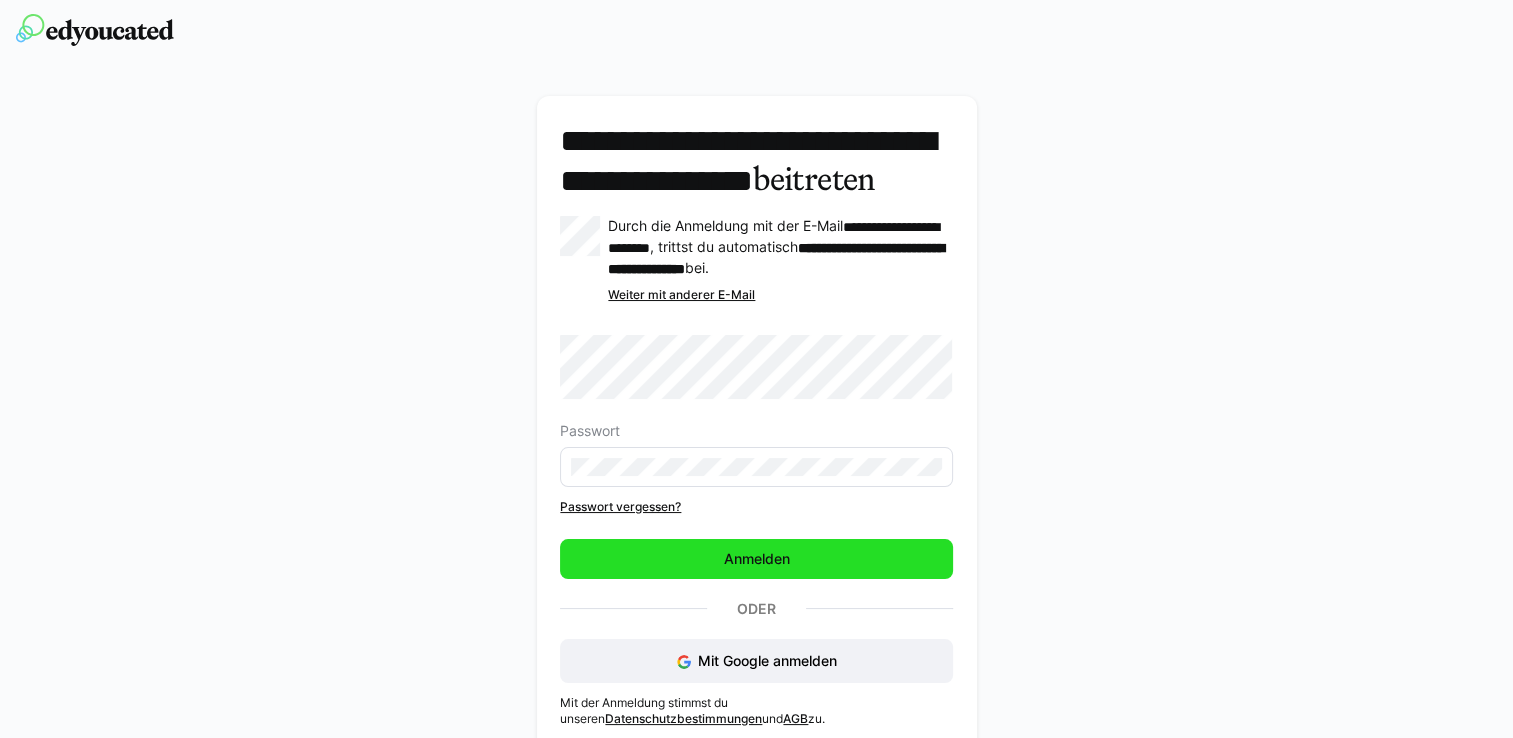 click on "Anmelden" 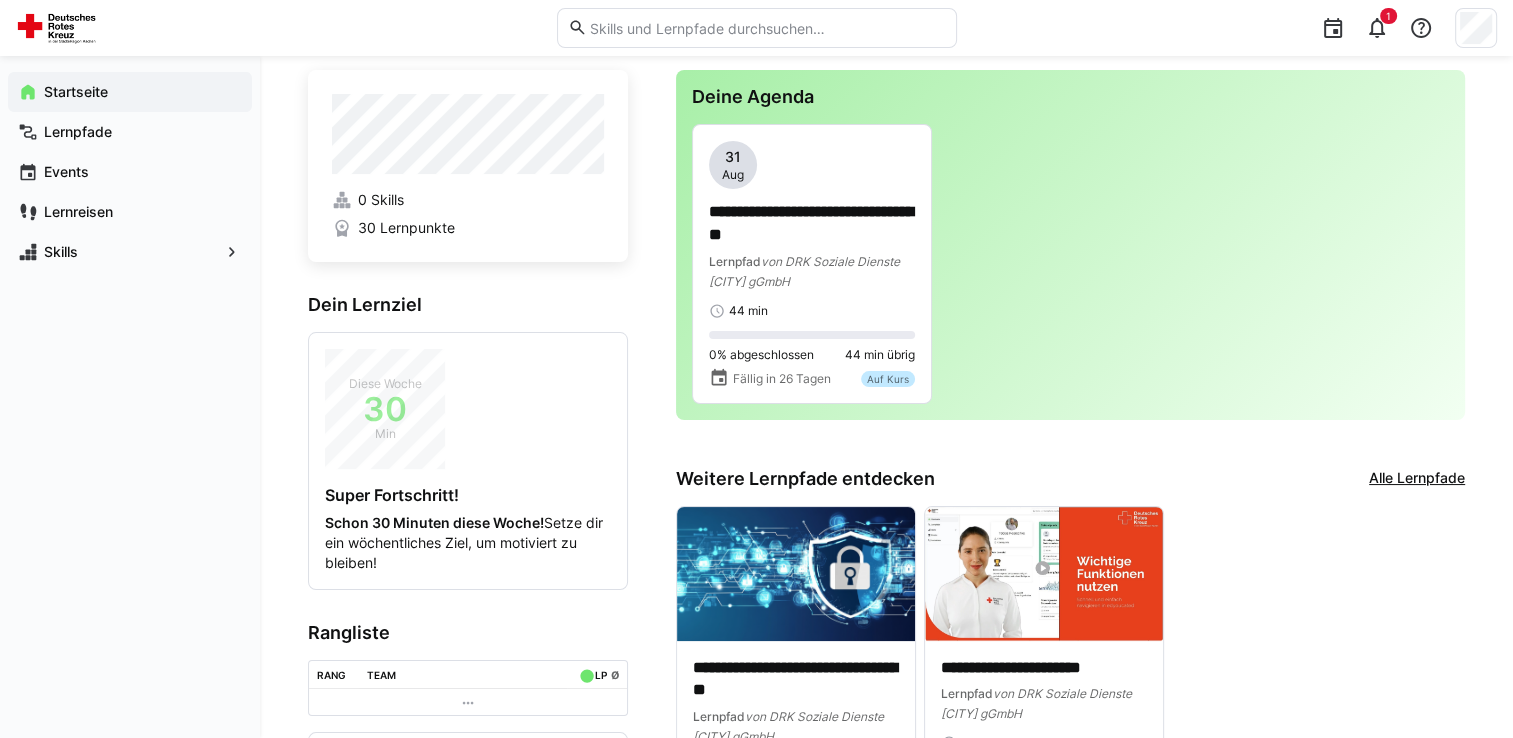 scroll, scrollTop: 0, scrollLeft: 0, axis: both 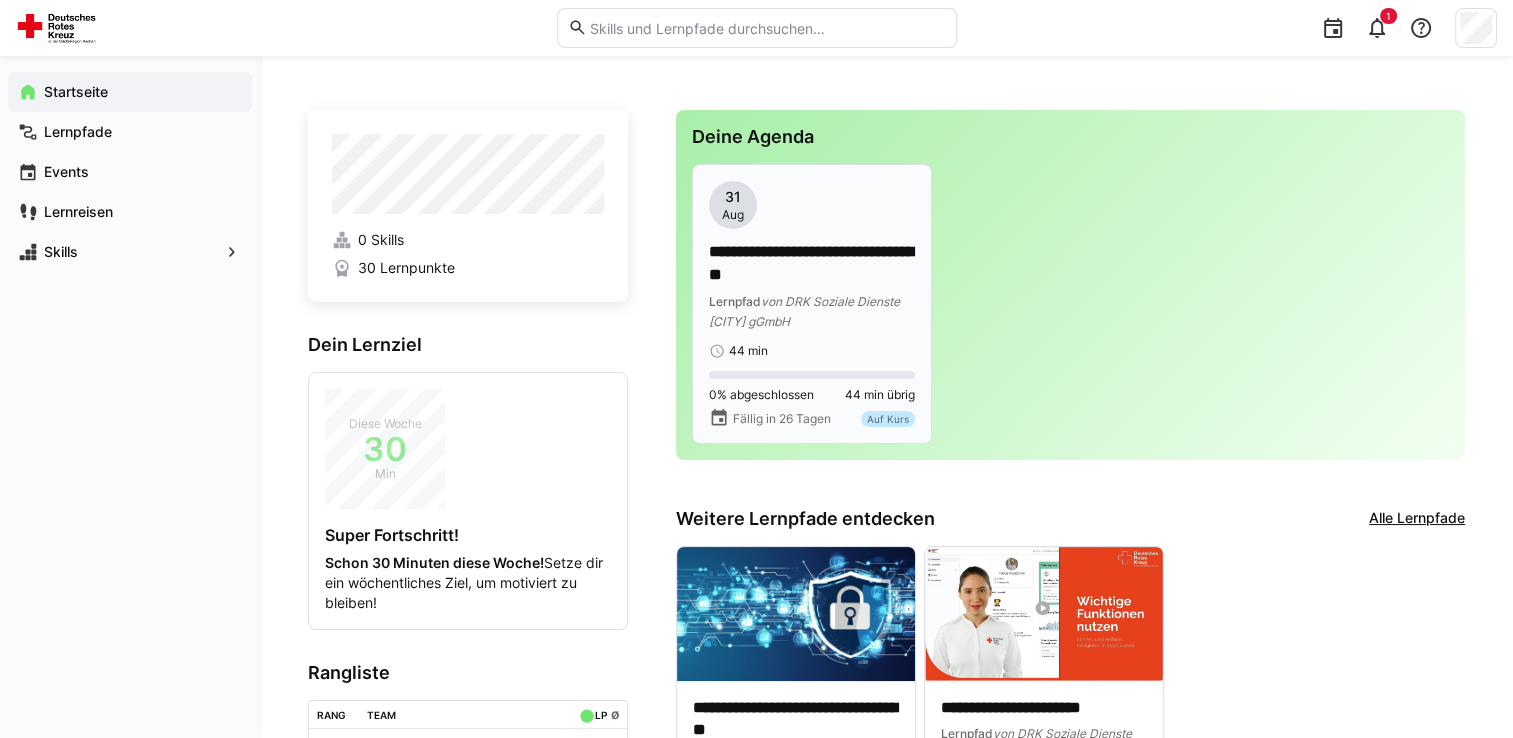 click on "**********" 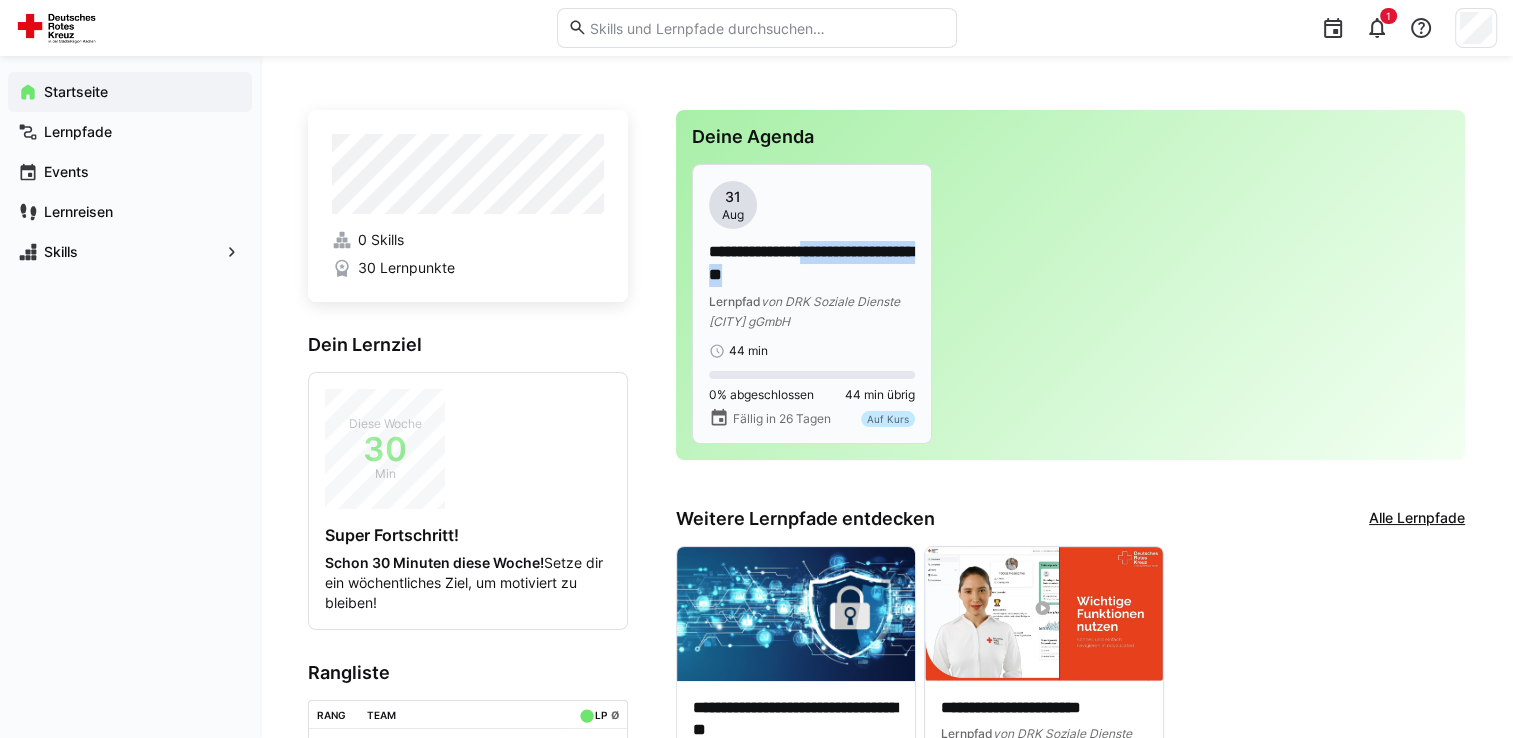click on "**********" at bounding box center (756, 433) 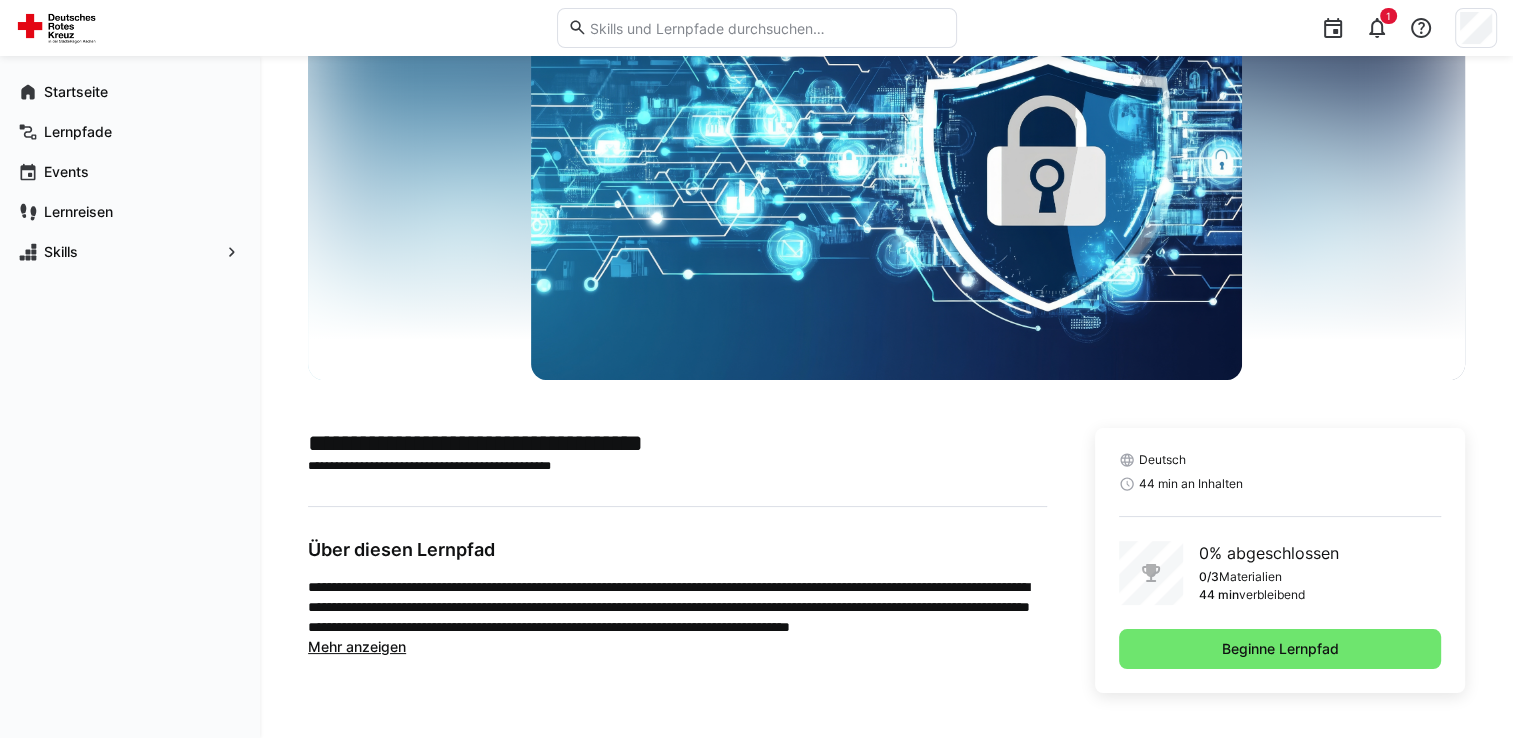 scroll, scrollTop: 126, scrollLeft: 0, axis: vertical 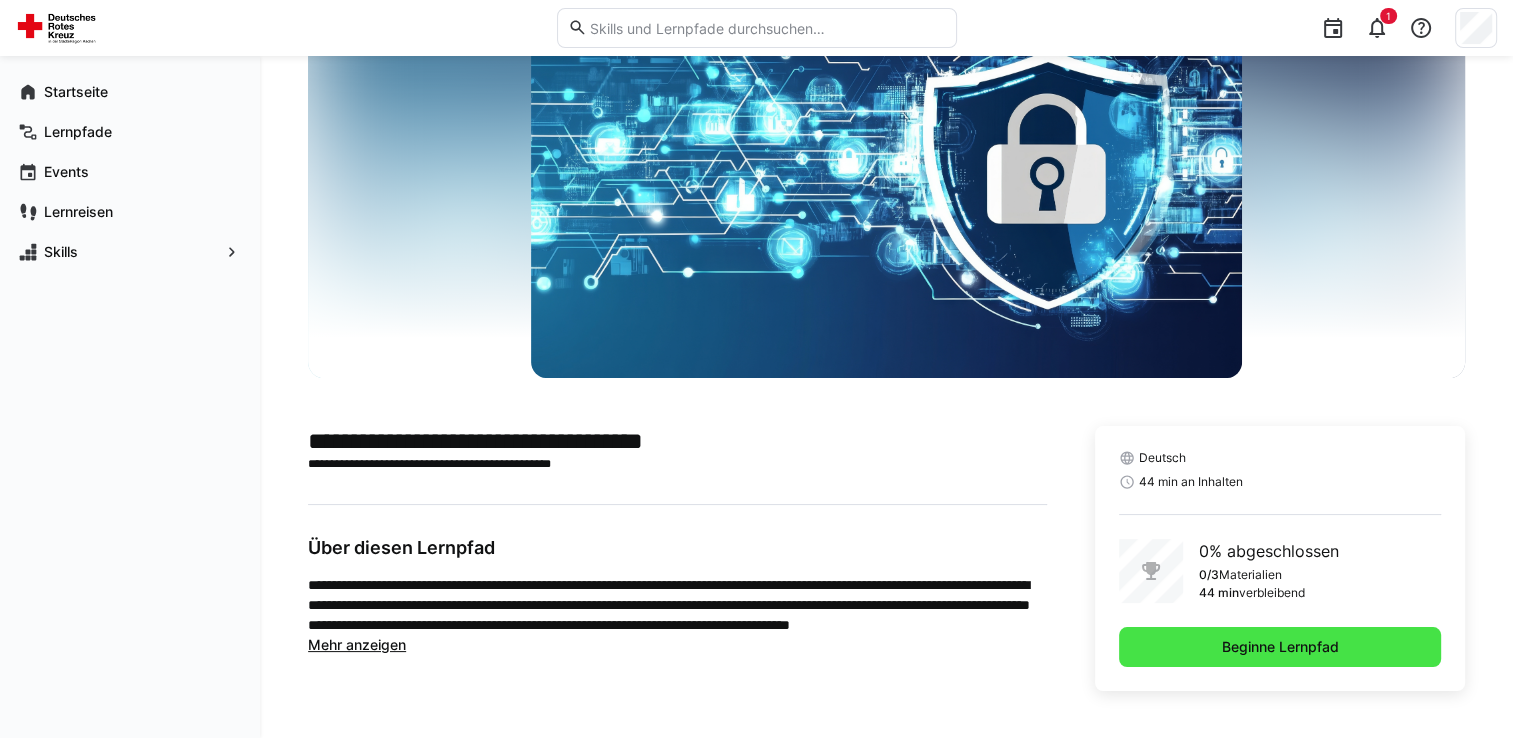 click on "Beginne Lernpfad" 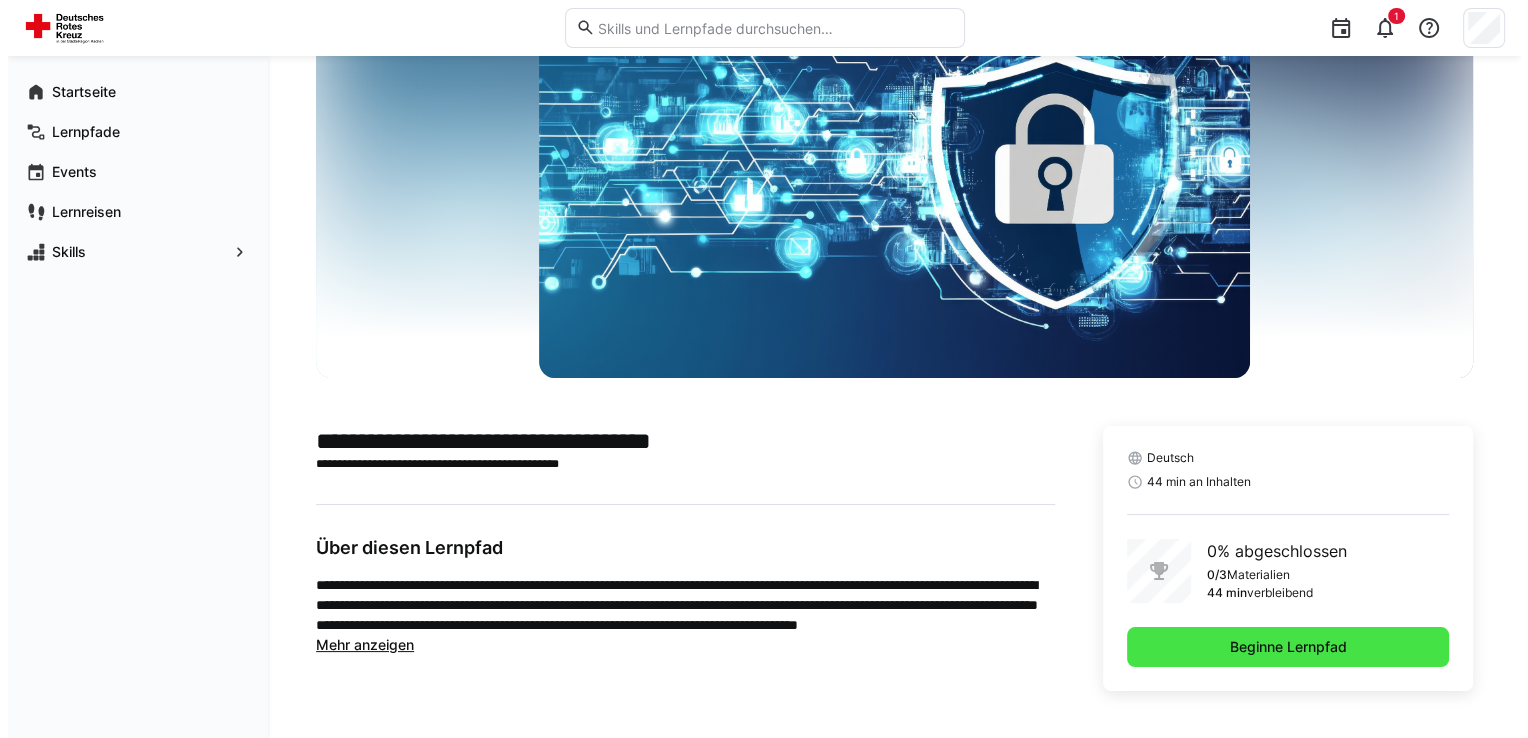 scroll, scrollTop: 0, scrollLeft: 0, axis: both 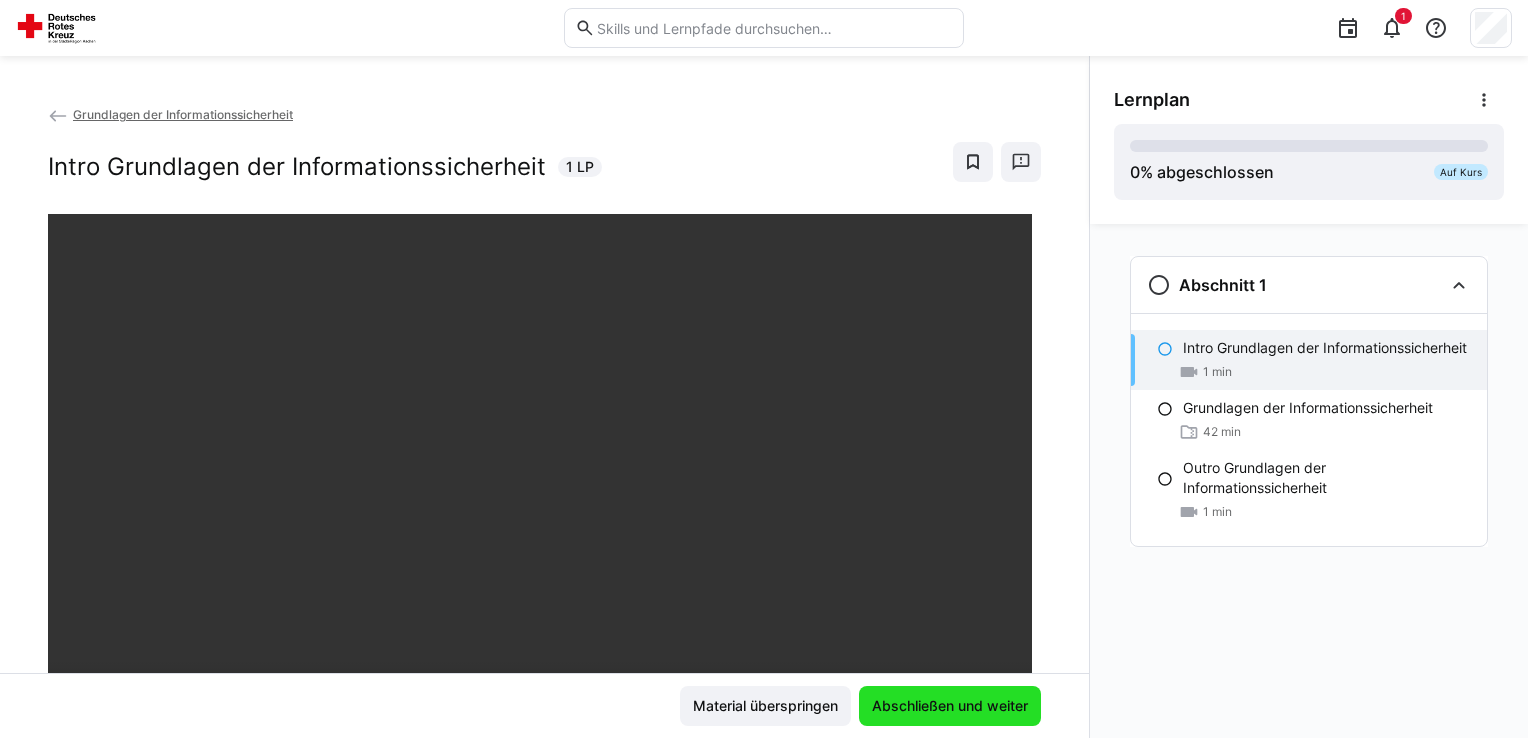 click on "Abschließen und weiter" 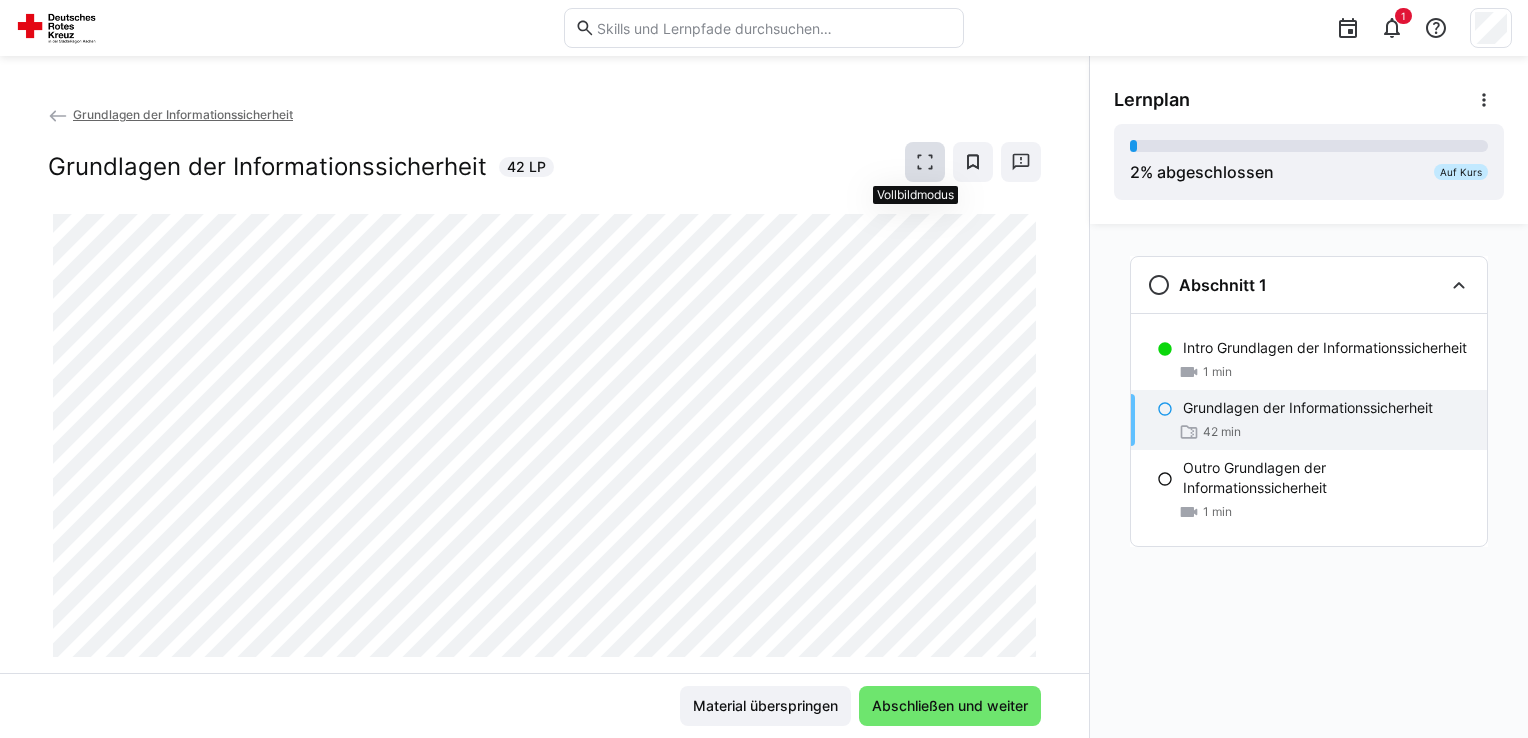 click 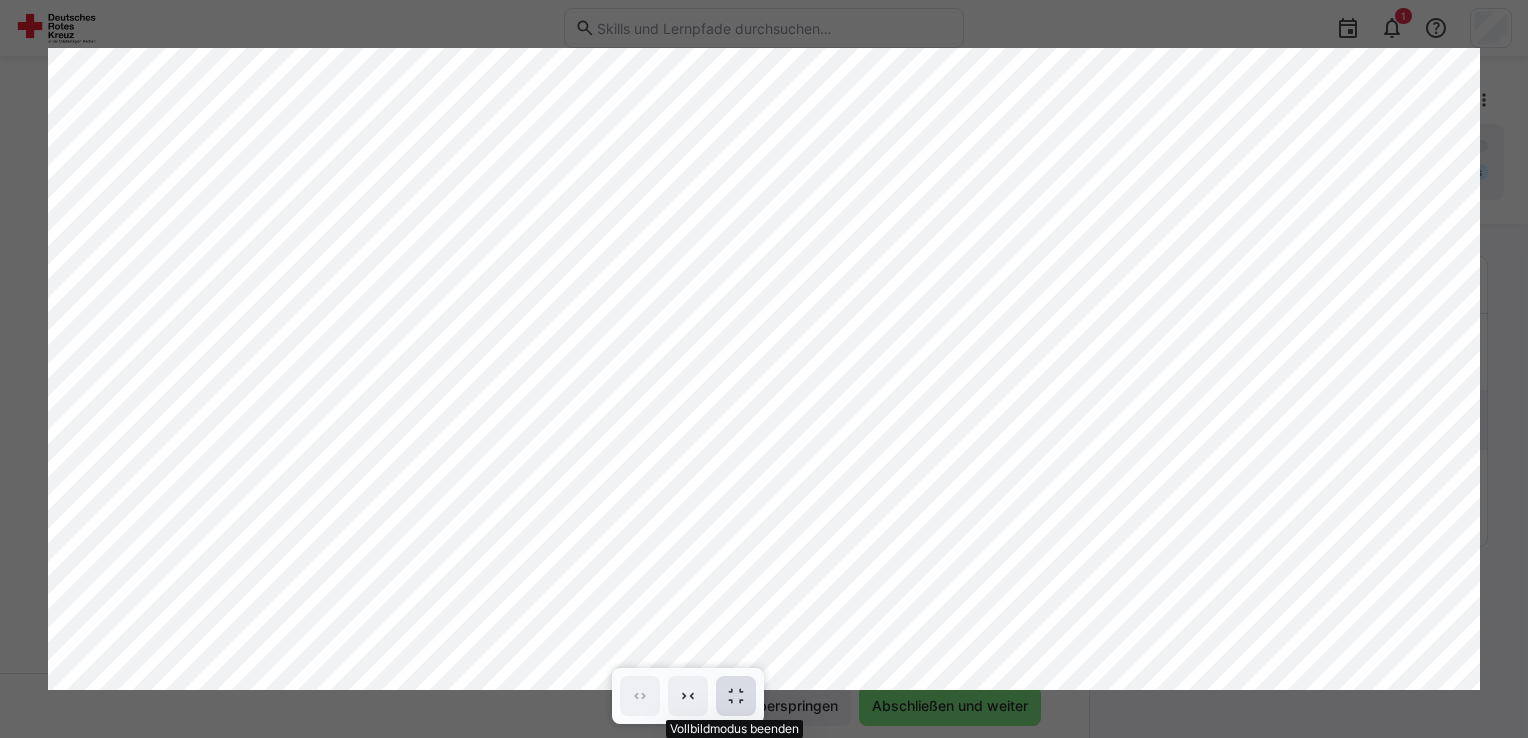 click 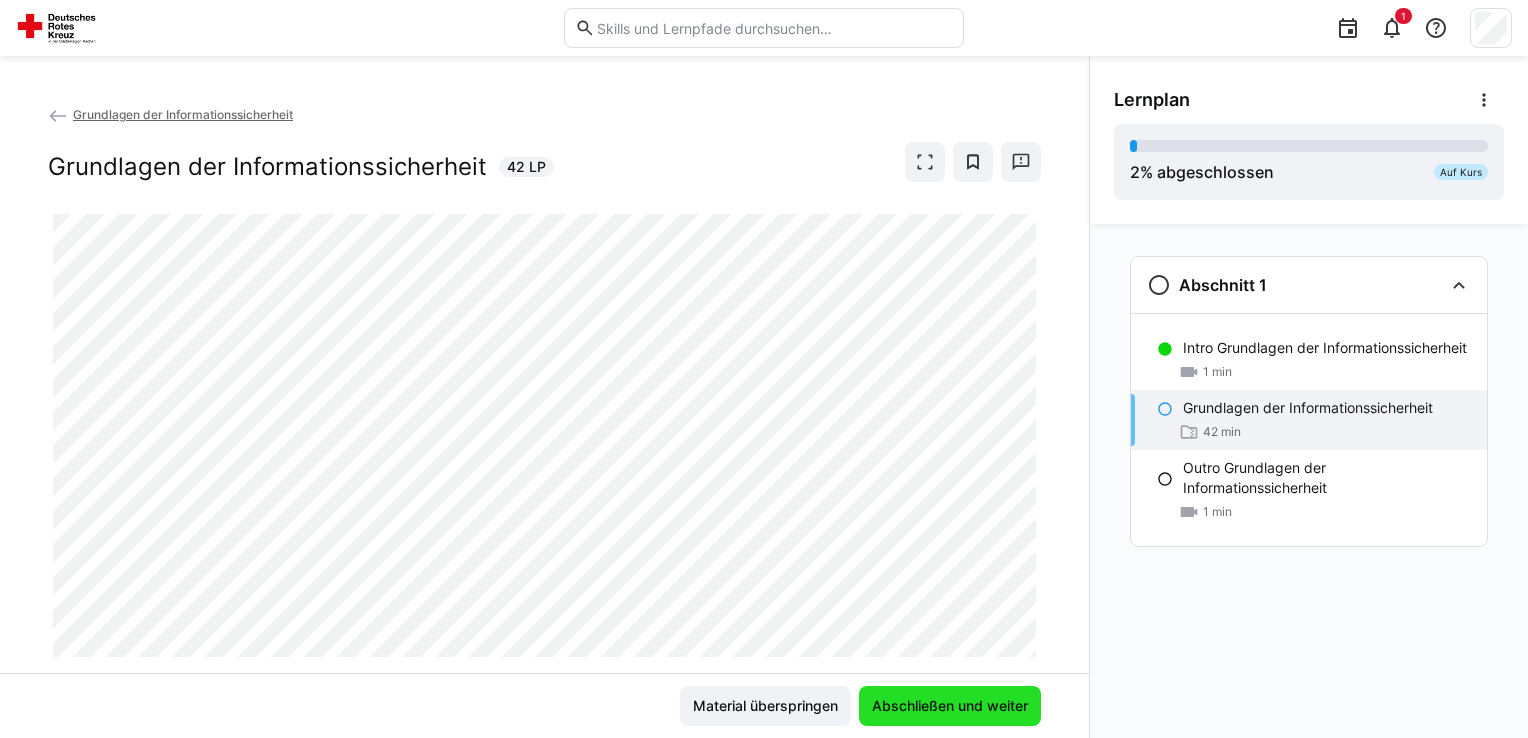 click on "Abschließen und weiter" 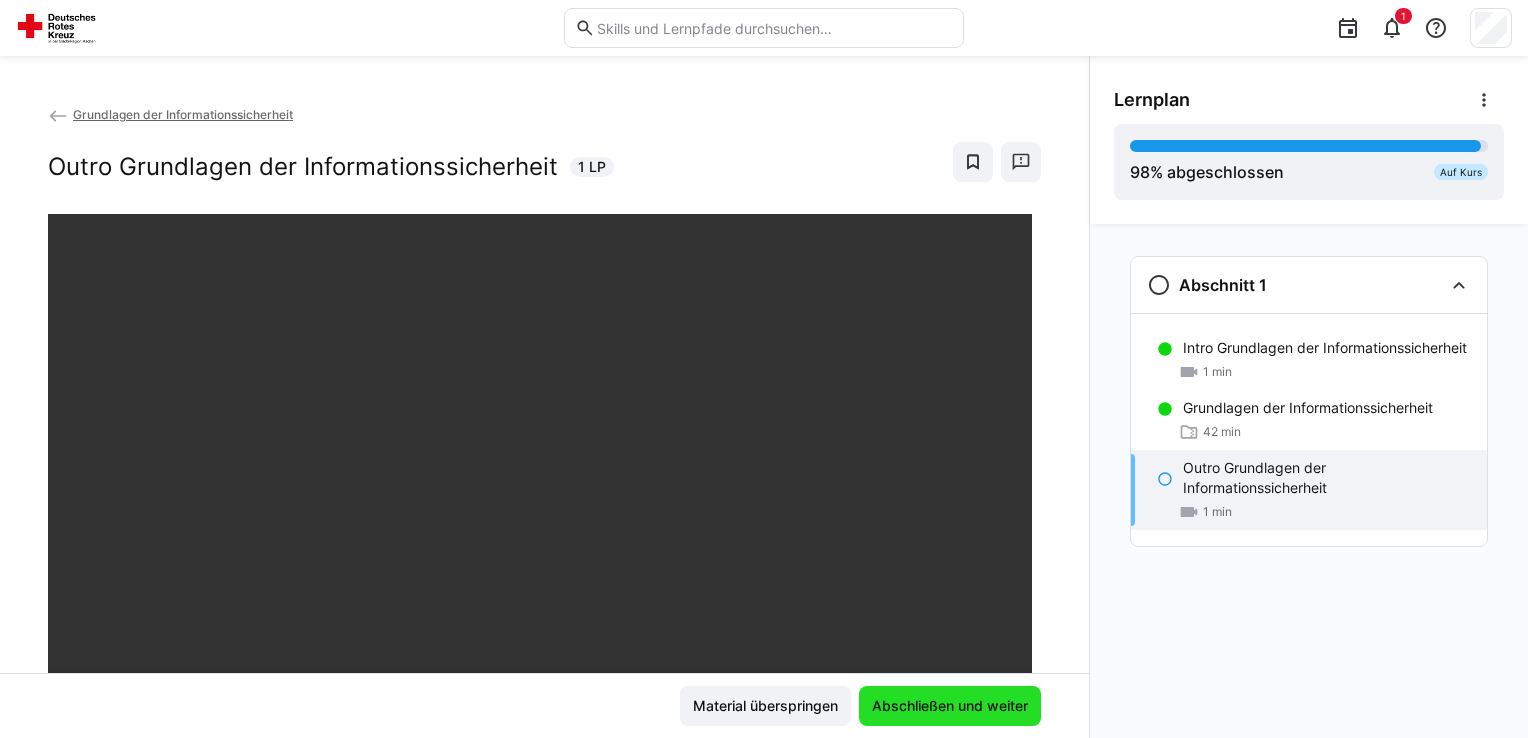 click on "Abschließen und weiter" 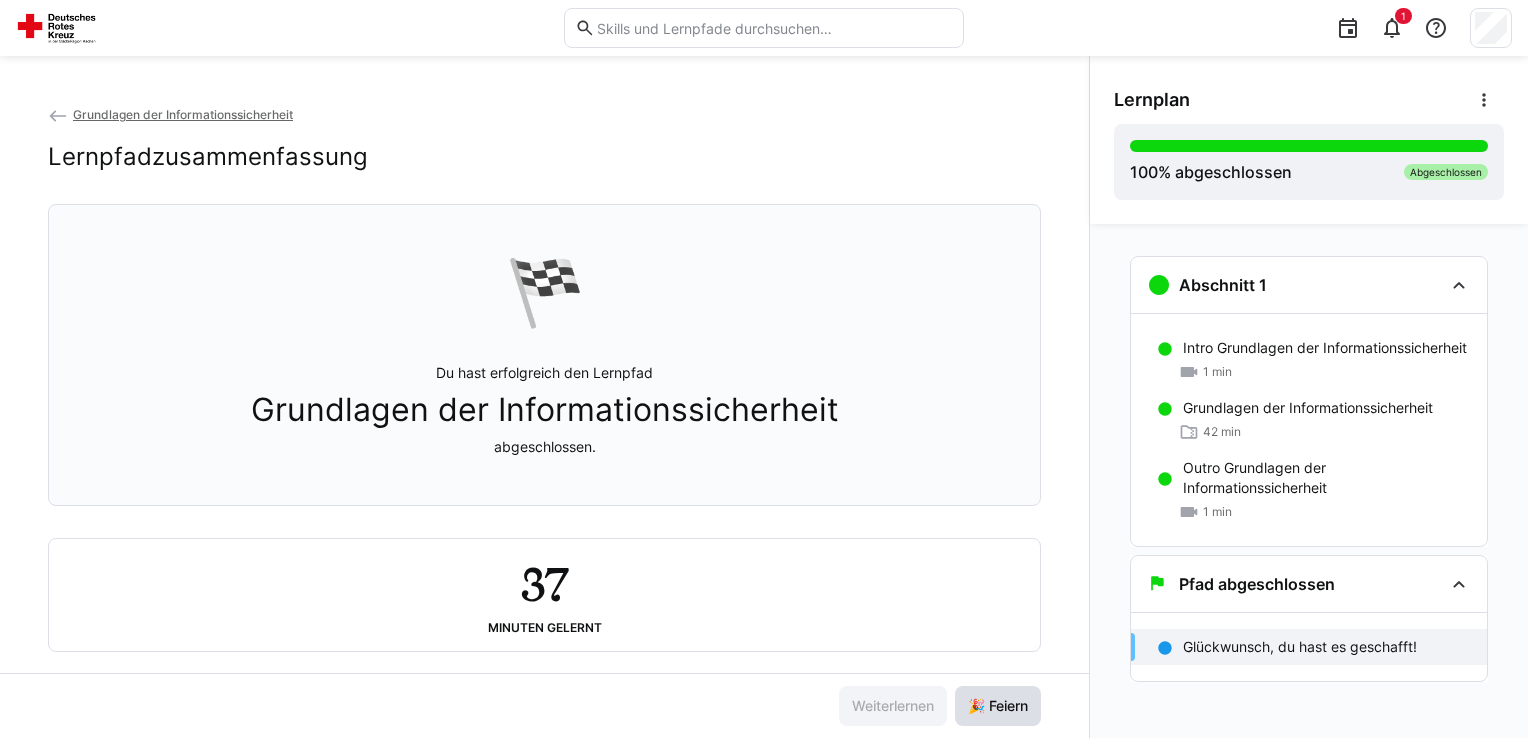 click on "🎉 Feiern" 